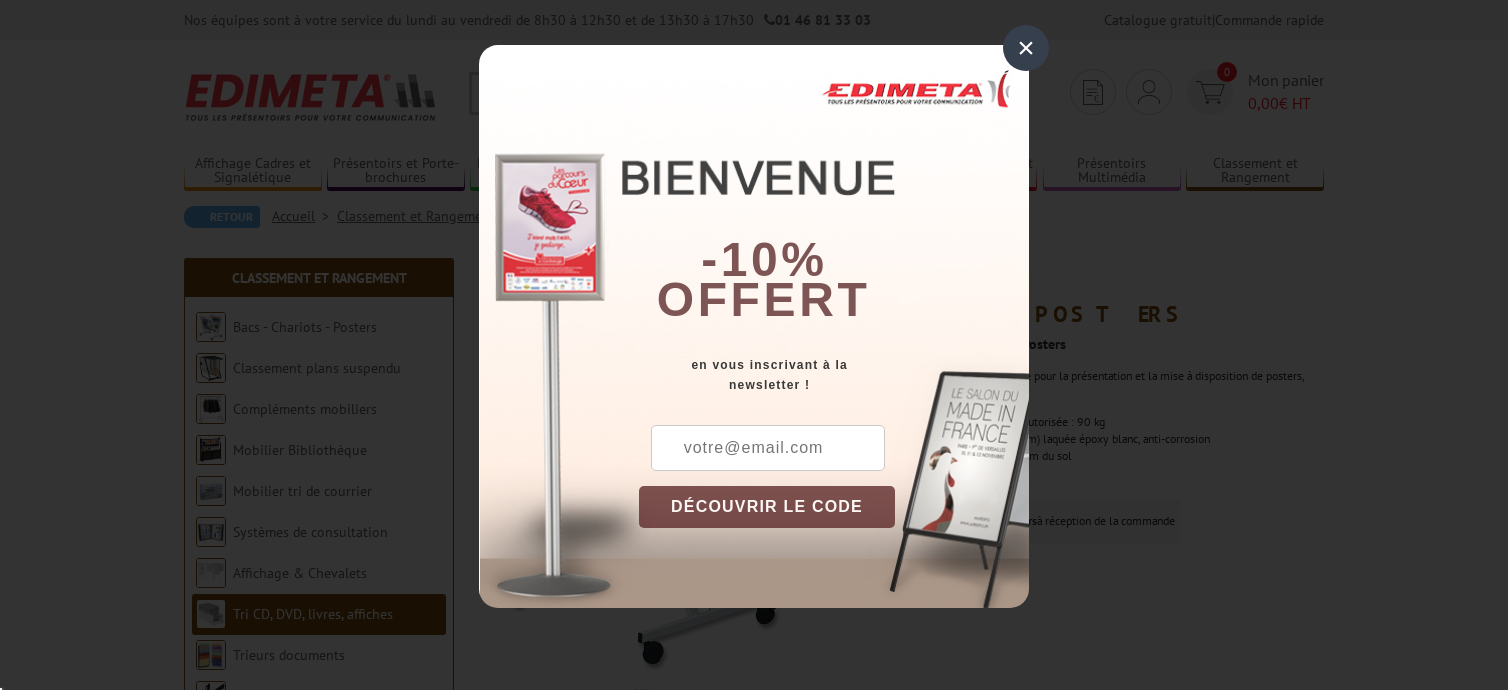 scroll, scrollTop: 100, scrollLeft: 0, axis: vertical 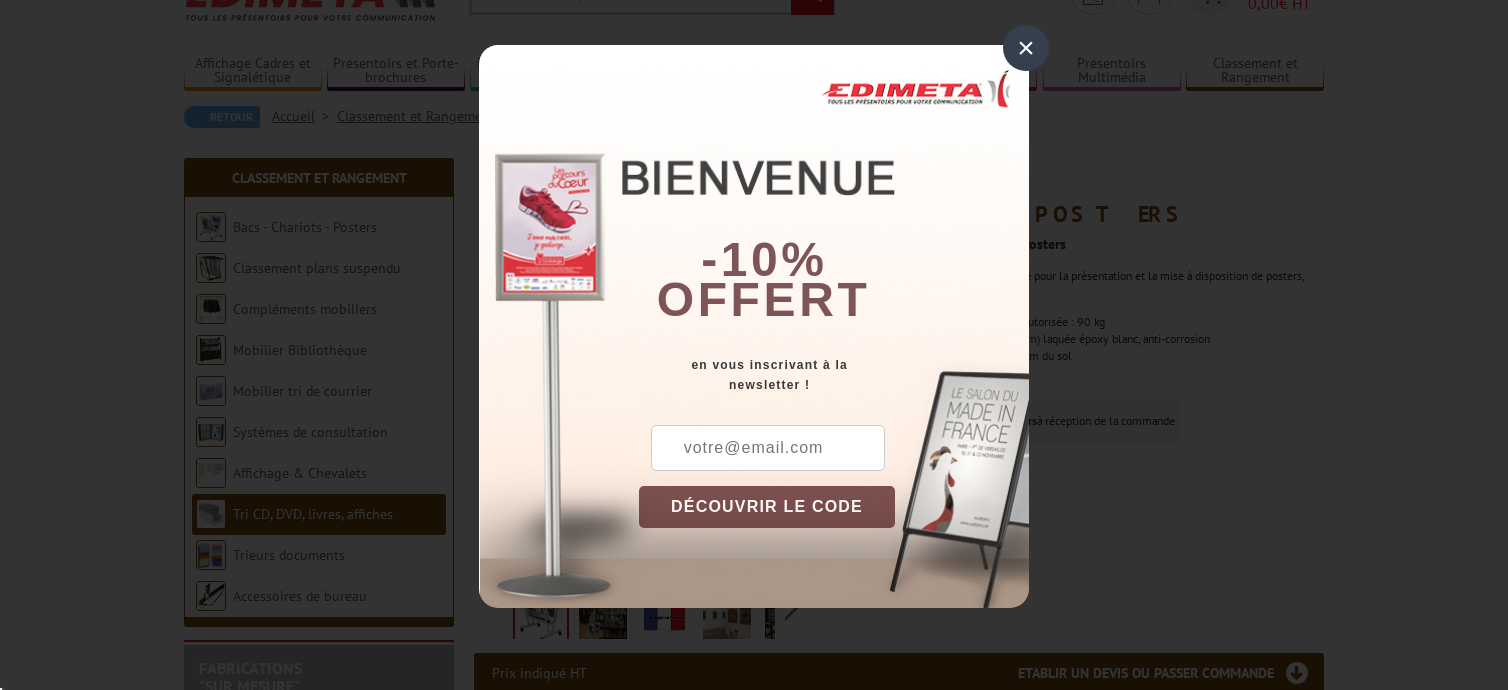 click on "×" at bounding box center [1026, 48] 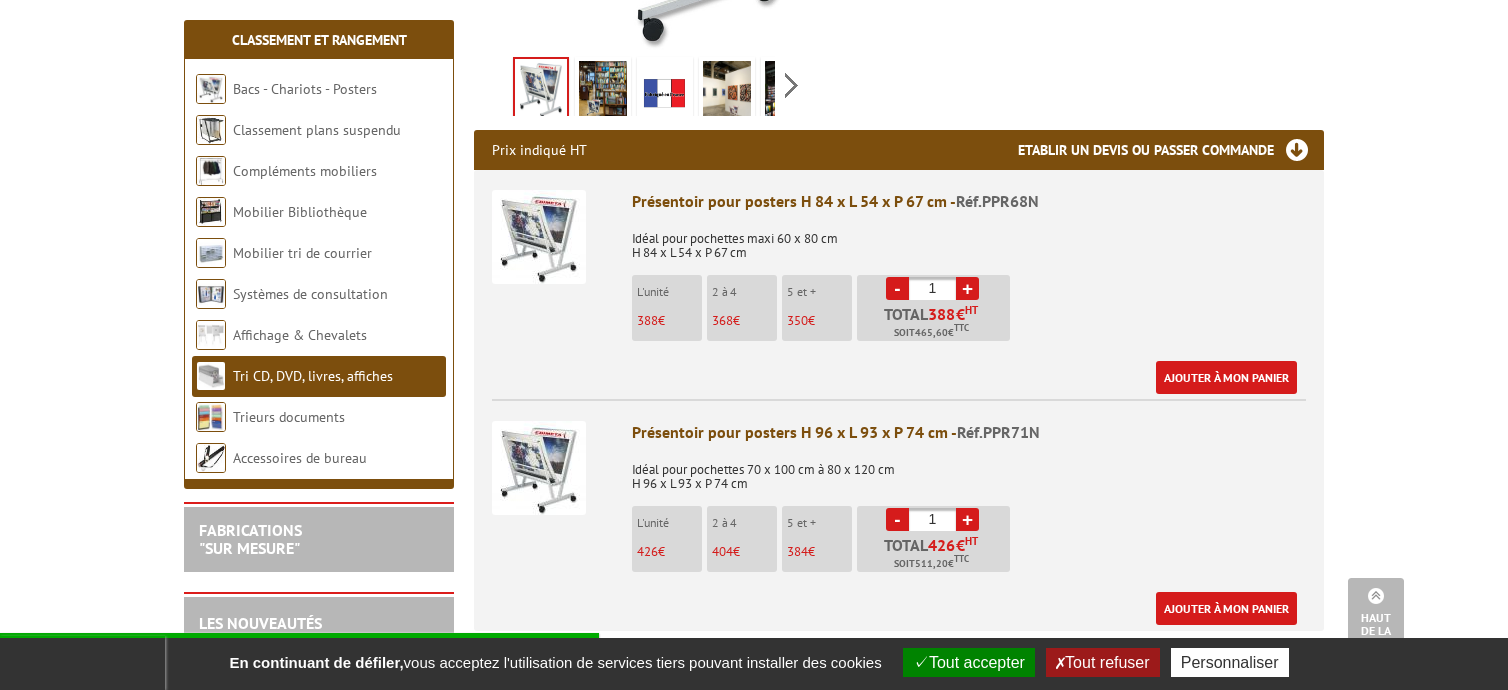 scroll, scrollTop: 700, scrollLeft: 0, axis: vertical 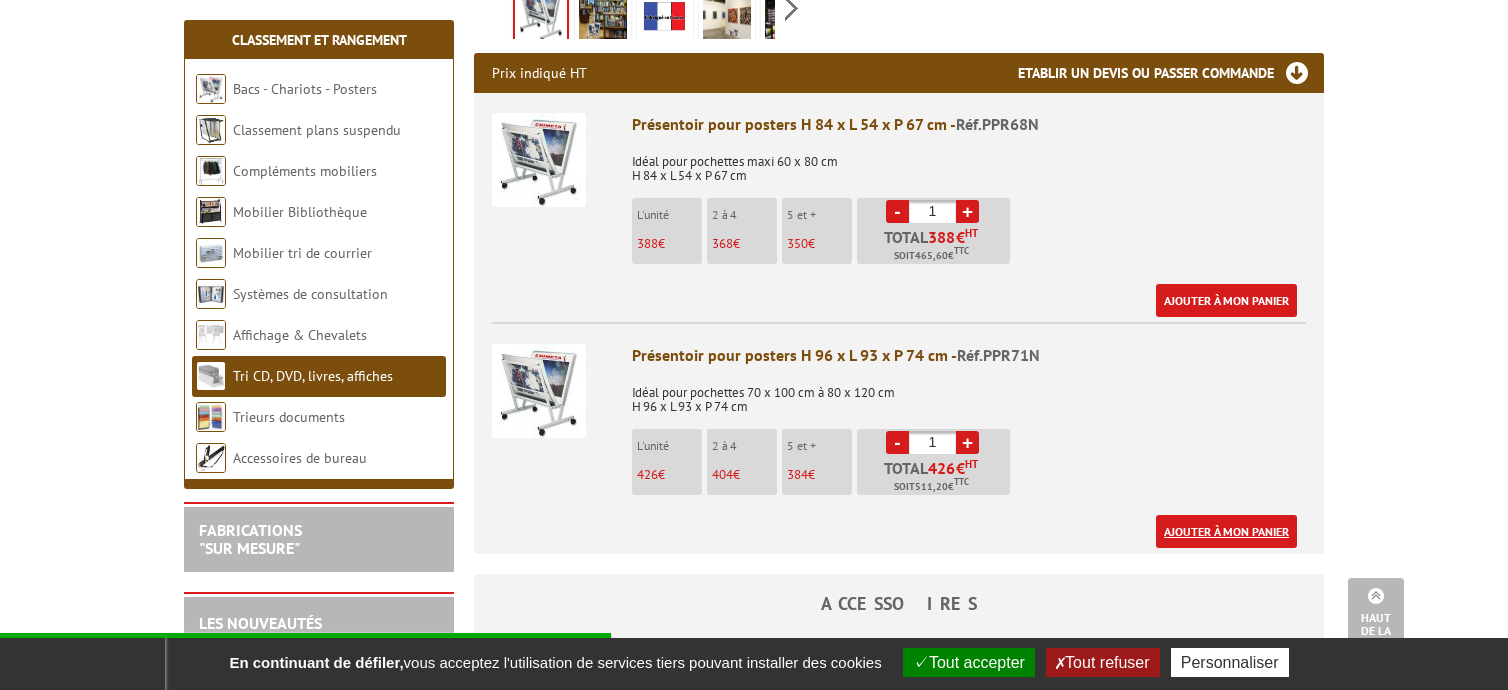 click on "Ajouter à mon panier" at bounding box center [1226, 531] 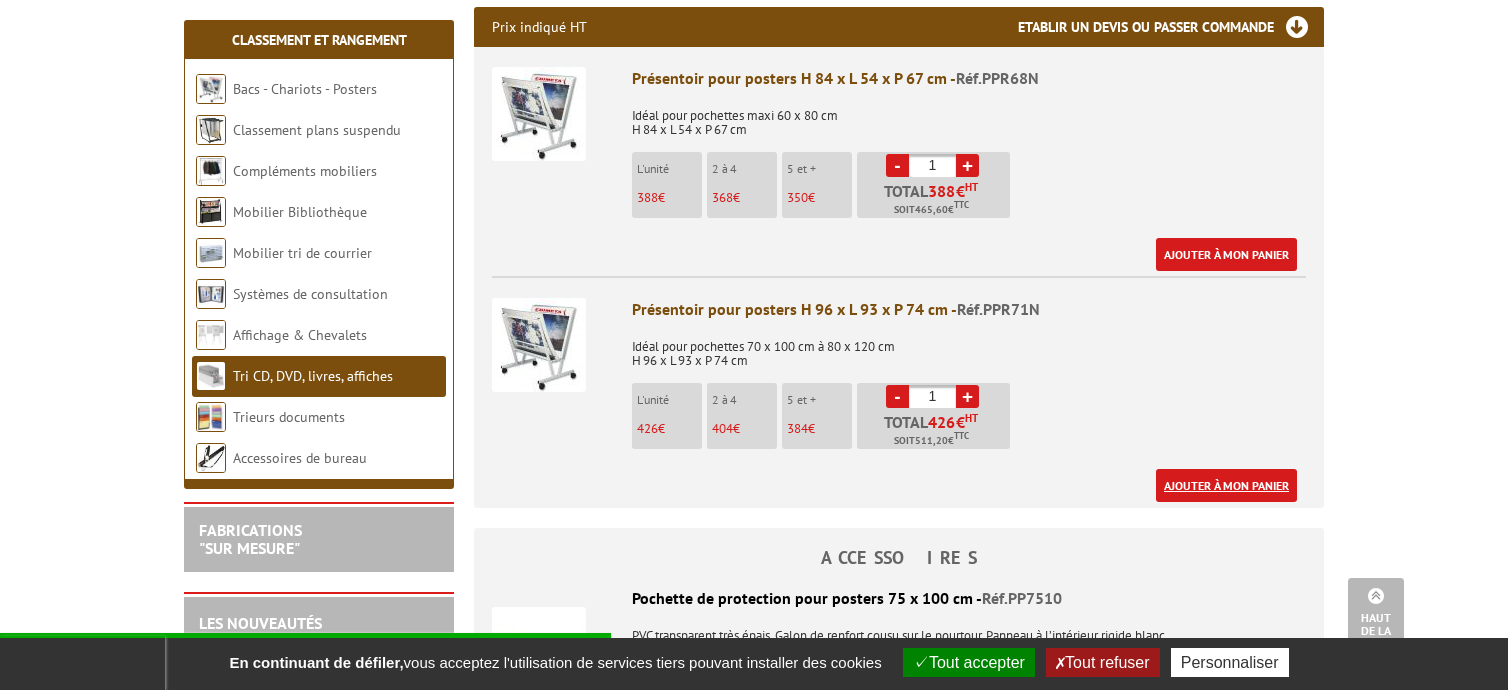 scroll, scrollTop: 700, scrollLeft: 0, axis: vertical 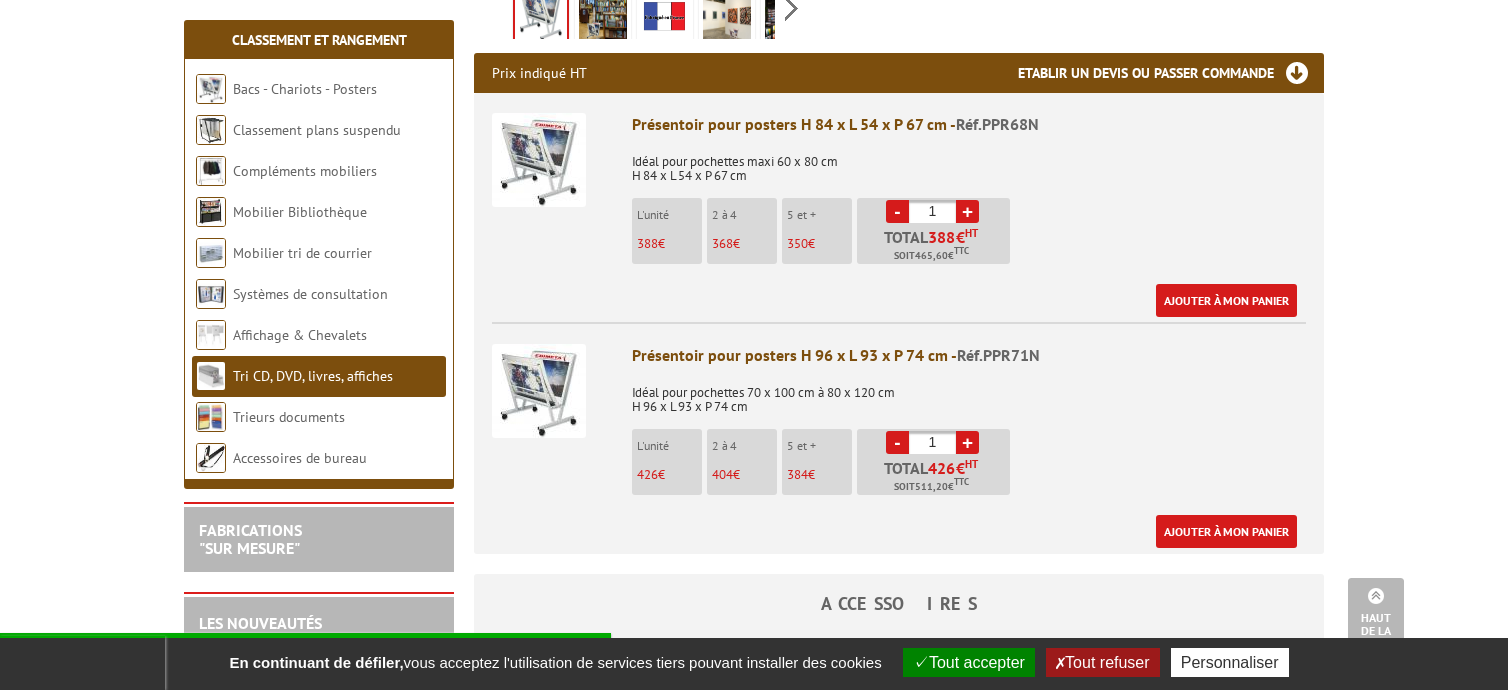 click at bounding box center [539, 391] 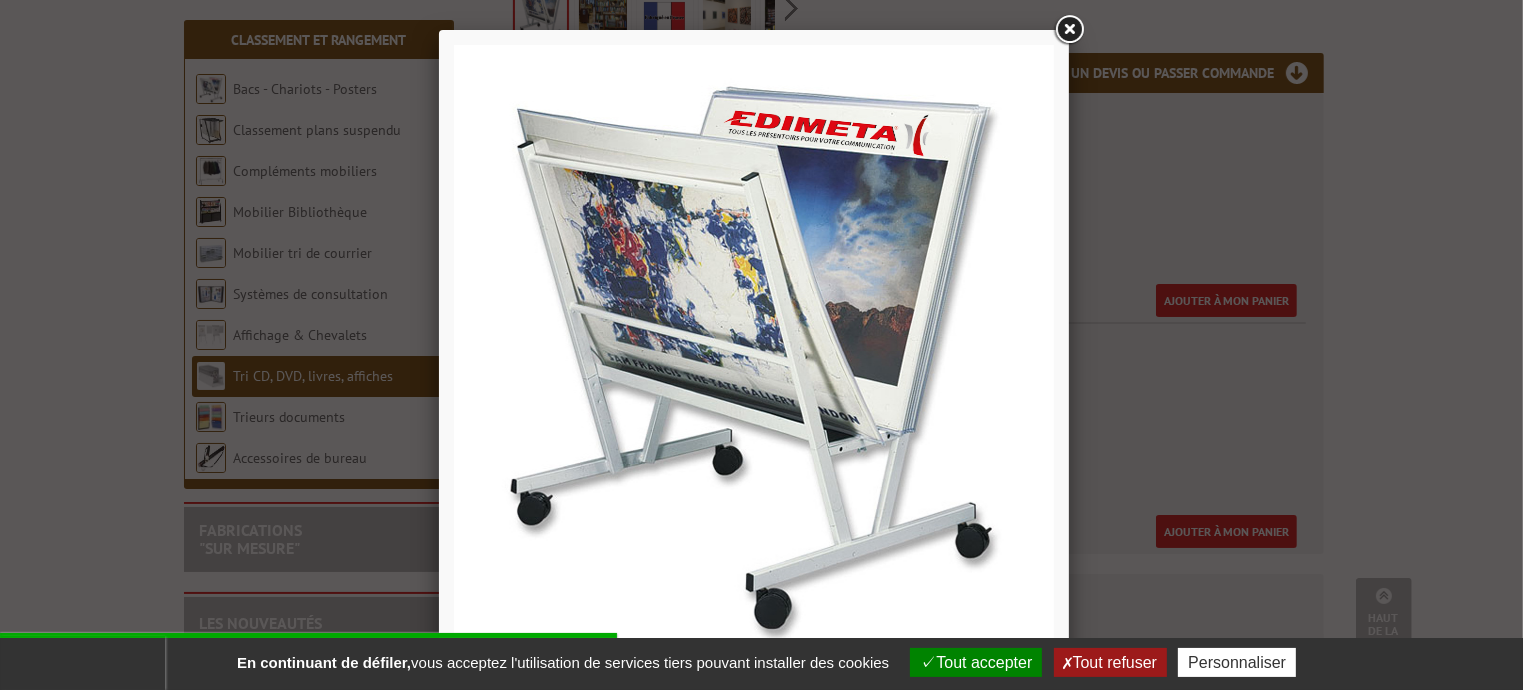 click at bounding box center [1069, 30] 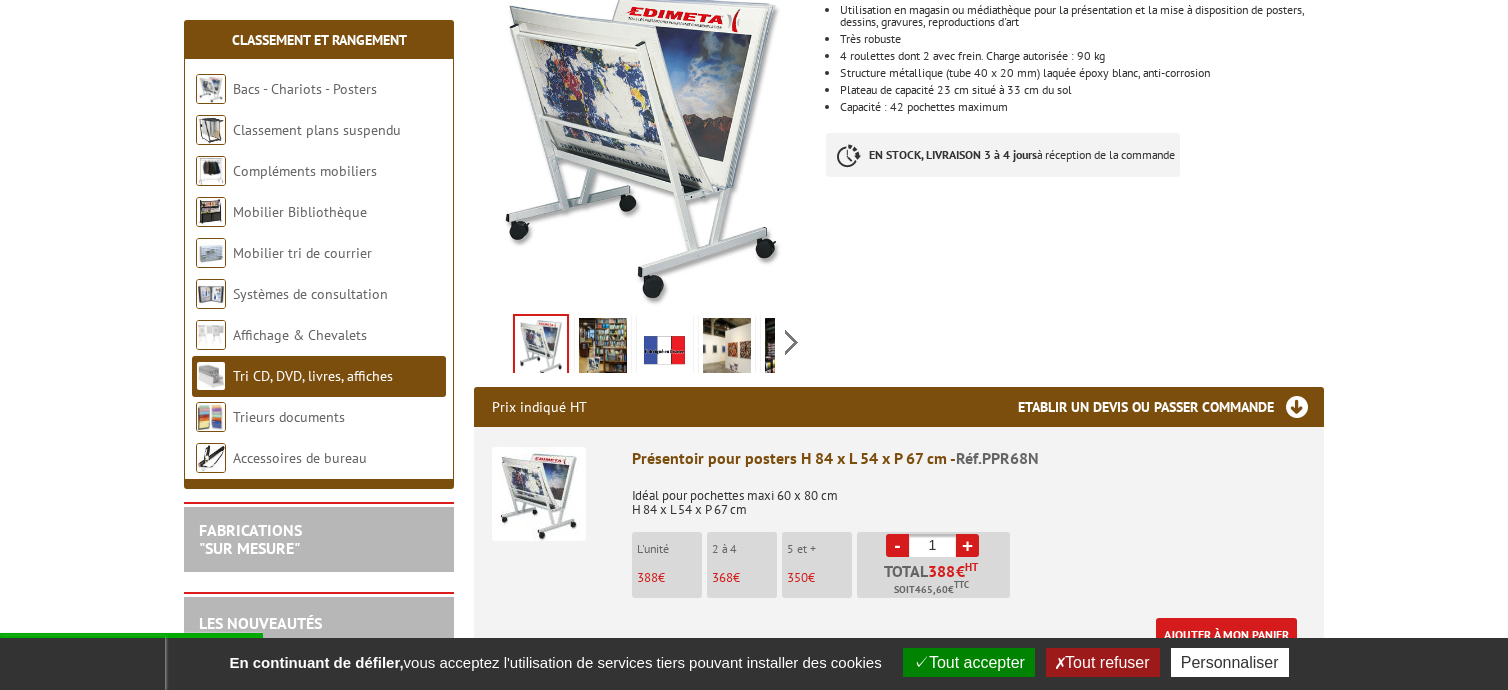 scroll, scrollTop: 400, scrollLeft: 0, axis: vertical 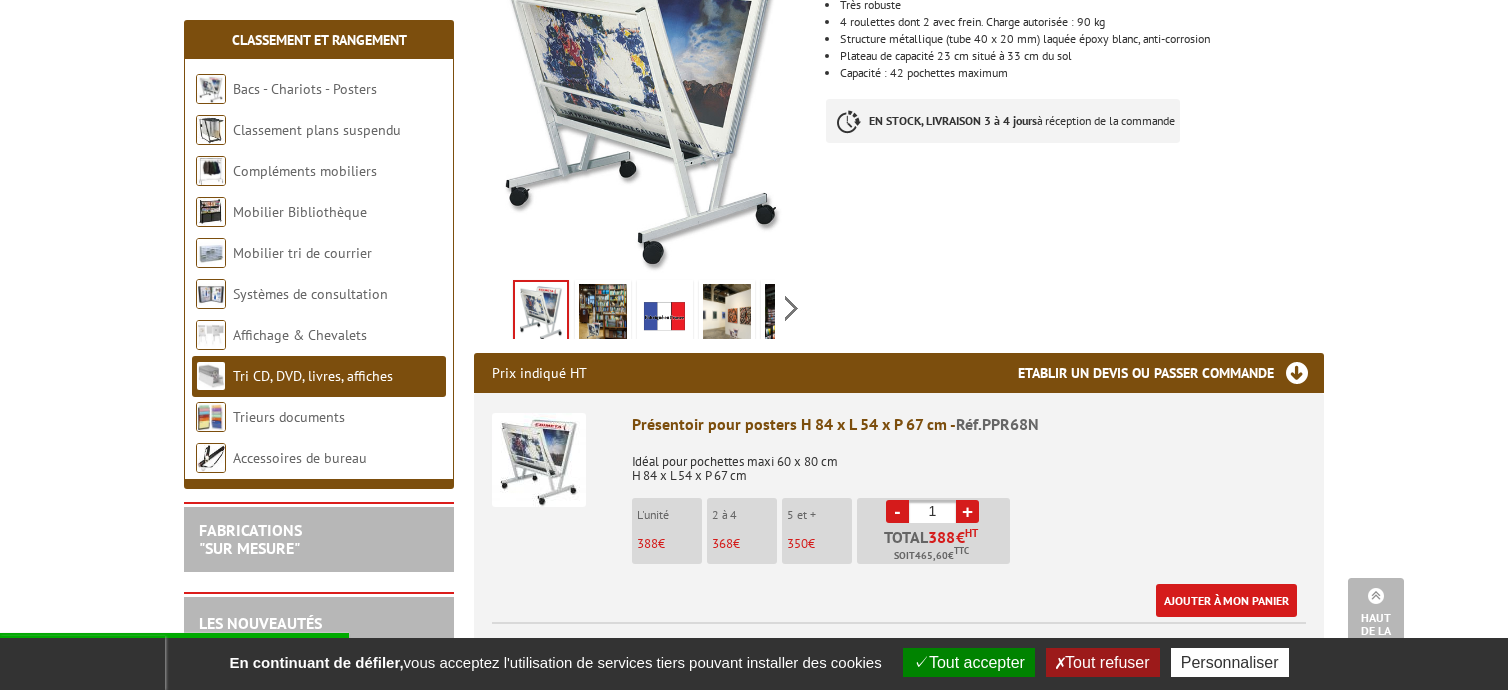 click at bounding box center (603, 315) 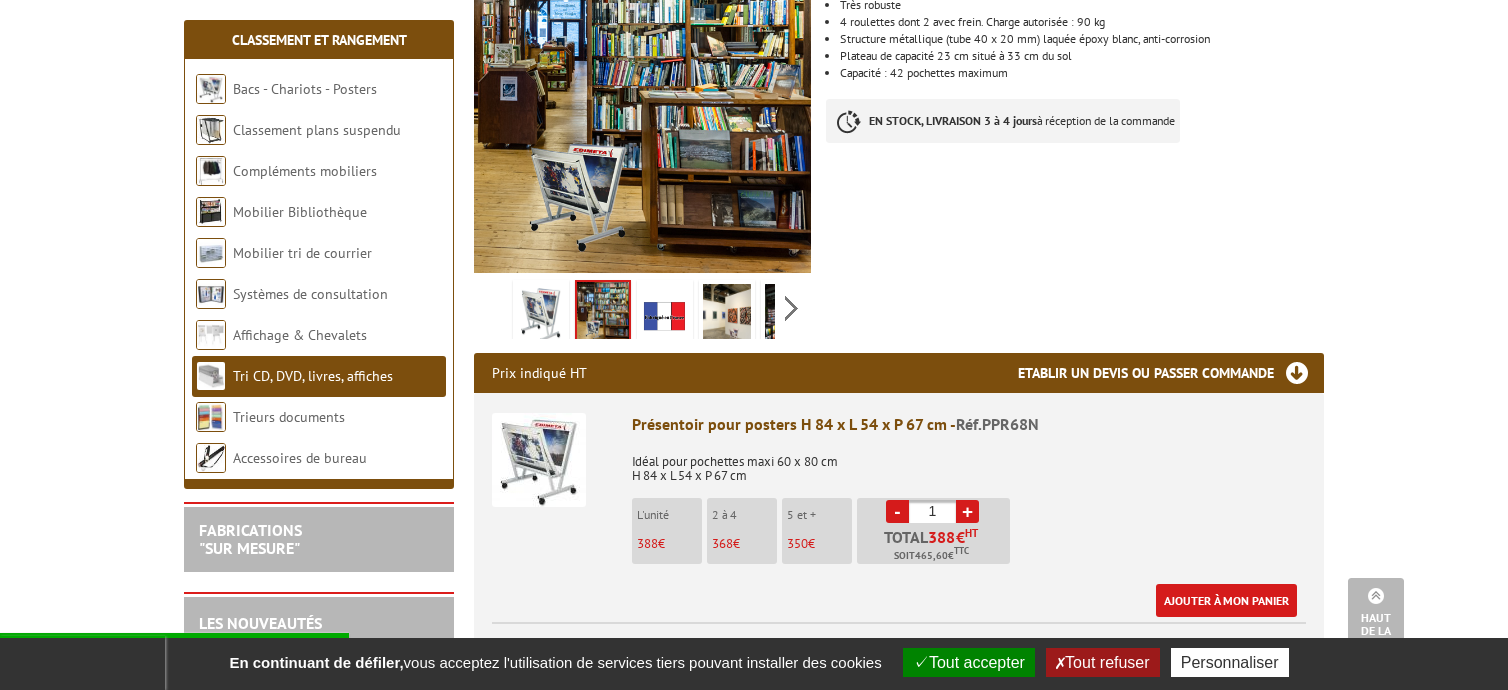 click at bounding box center [665, 315] 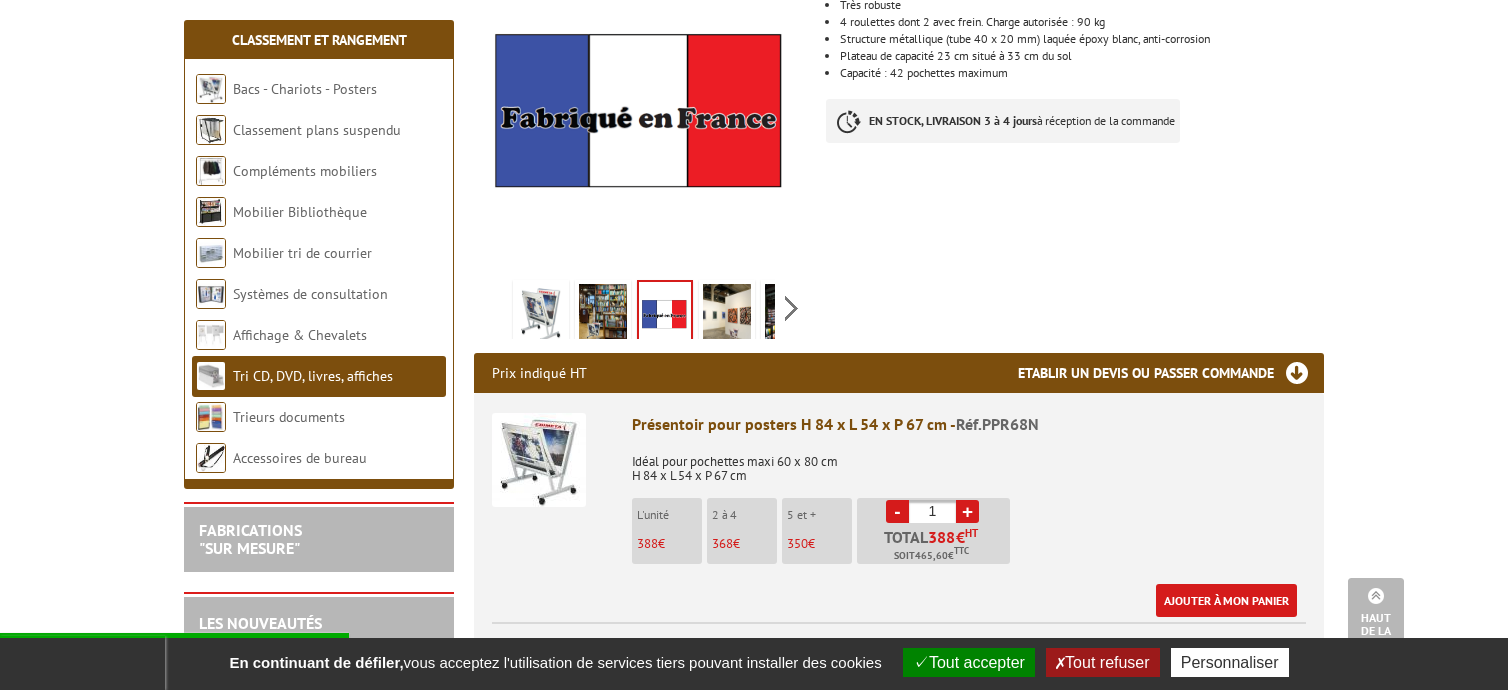 click at bounding box center [727, 315] 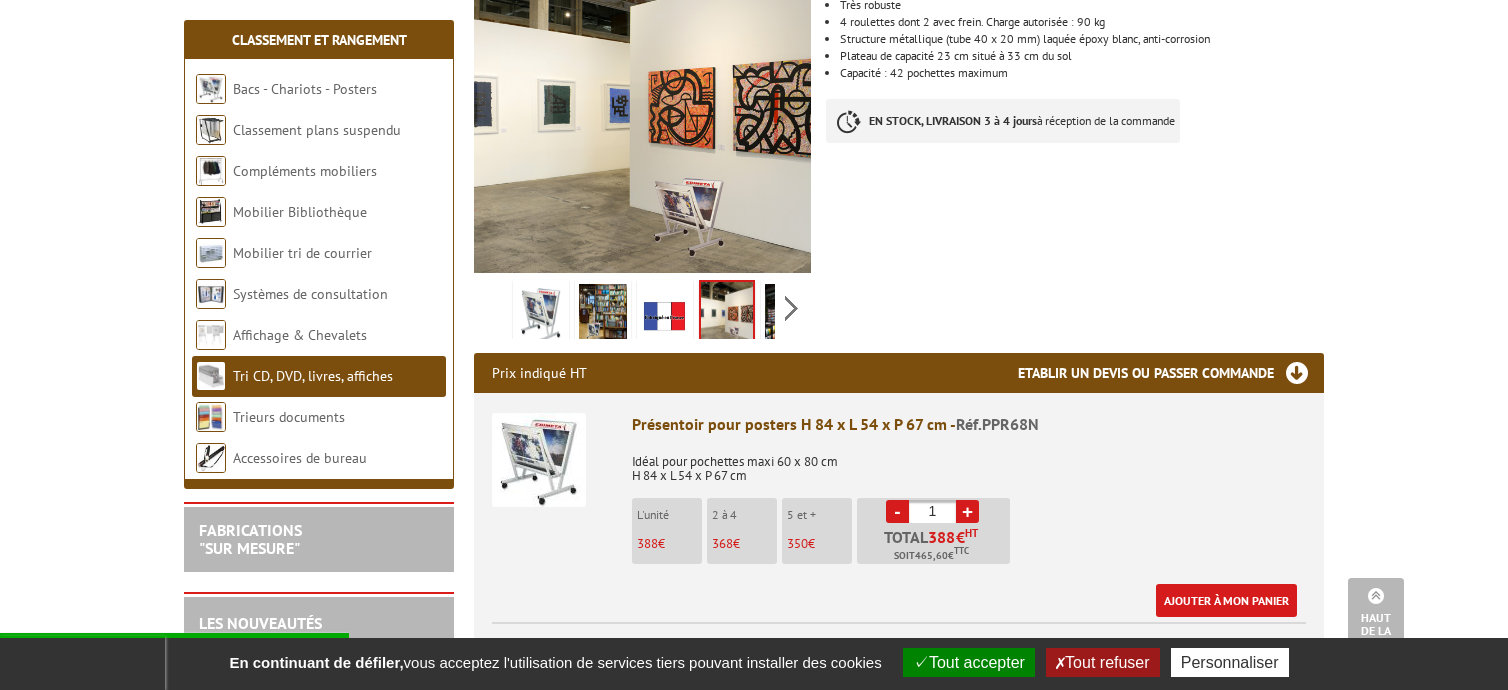 click at bounding box center [789, 315] 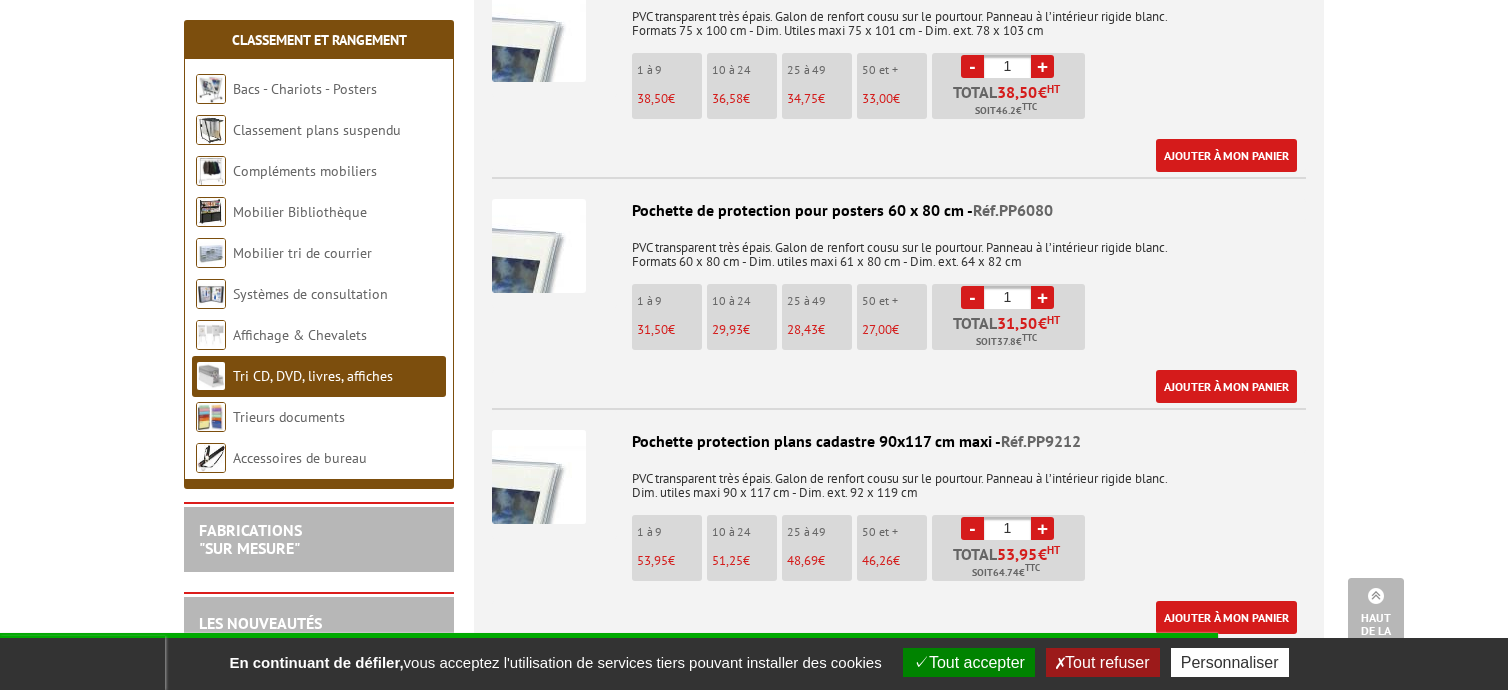 scroll, scrollTop: 1400, scrollLeft: 0, axis: vertical 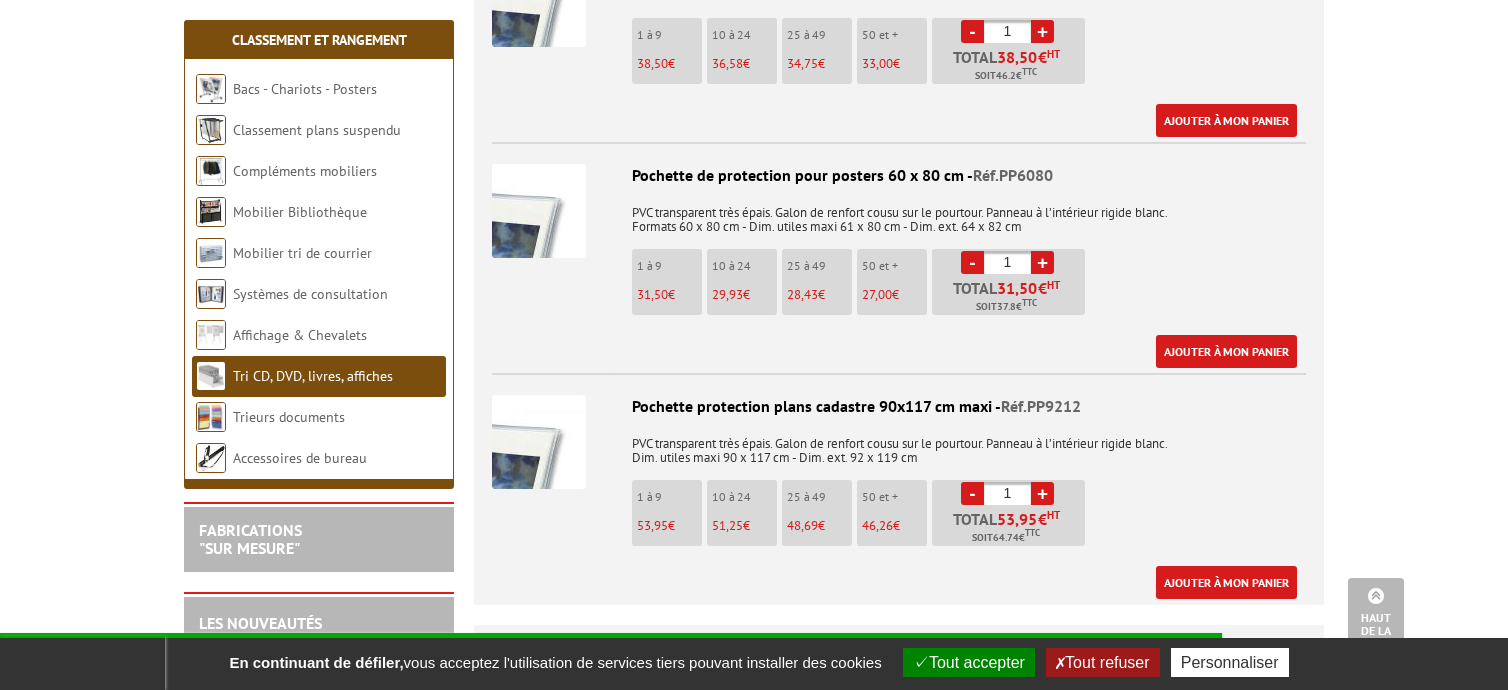 click on "28,43  €" at bounding box center [819, 295] 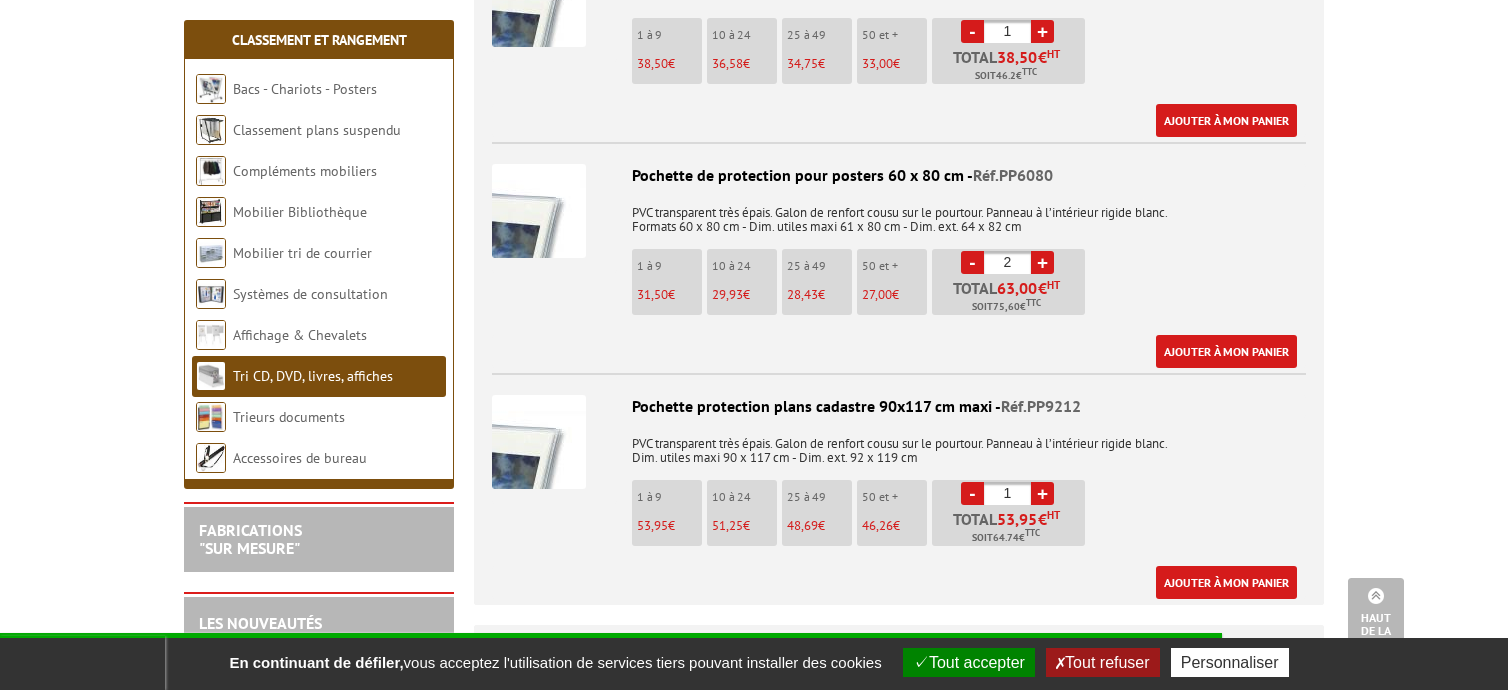 click on "2" at bounding box center [1007, 262] 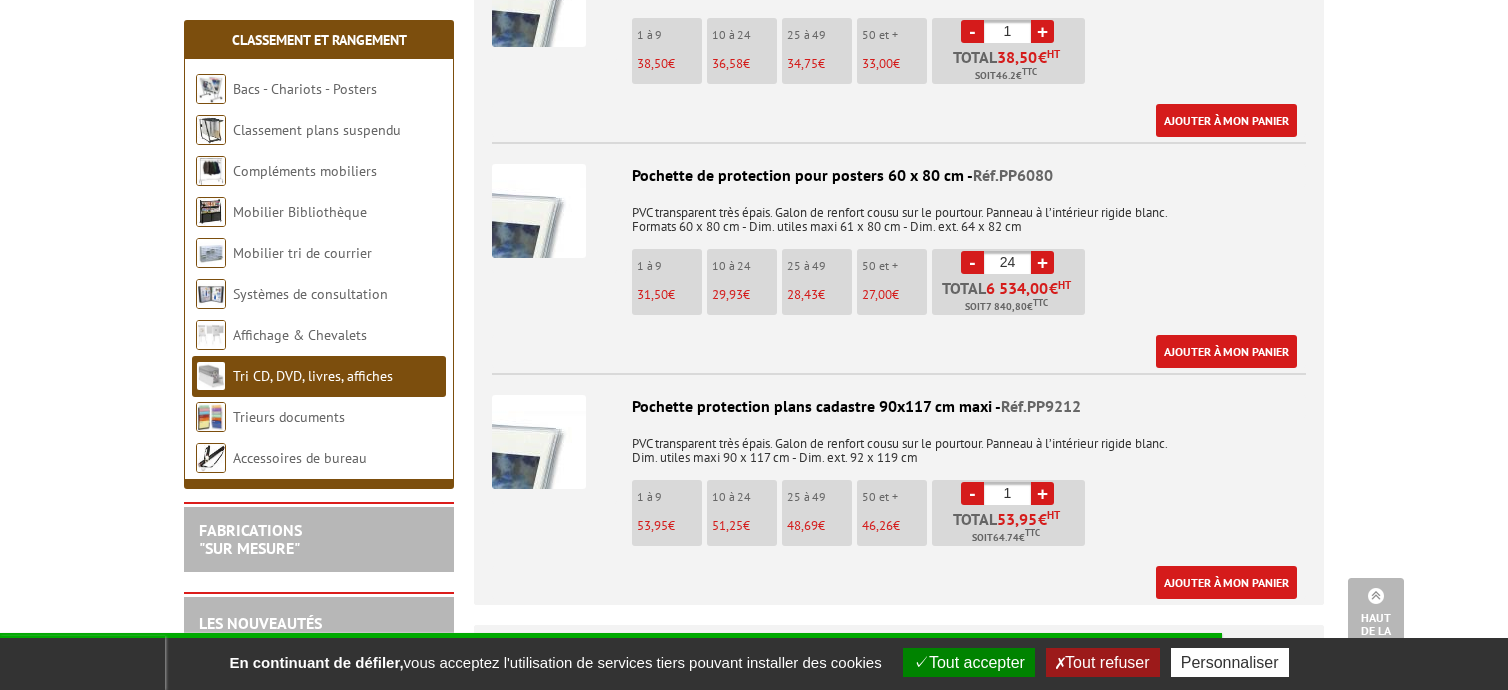 type on "2" 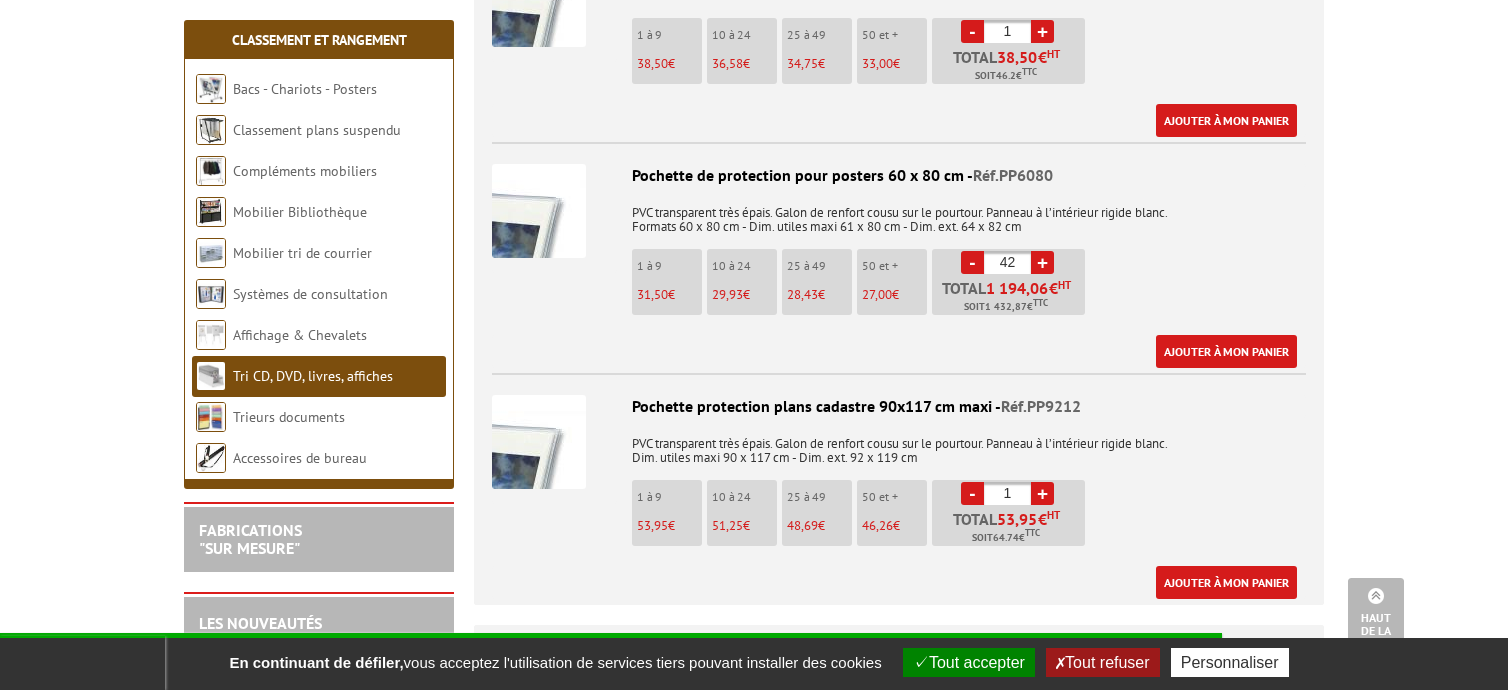 type on "4" 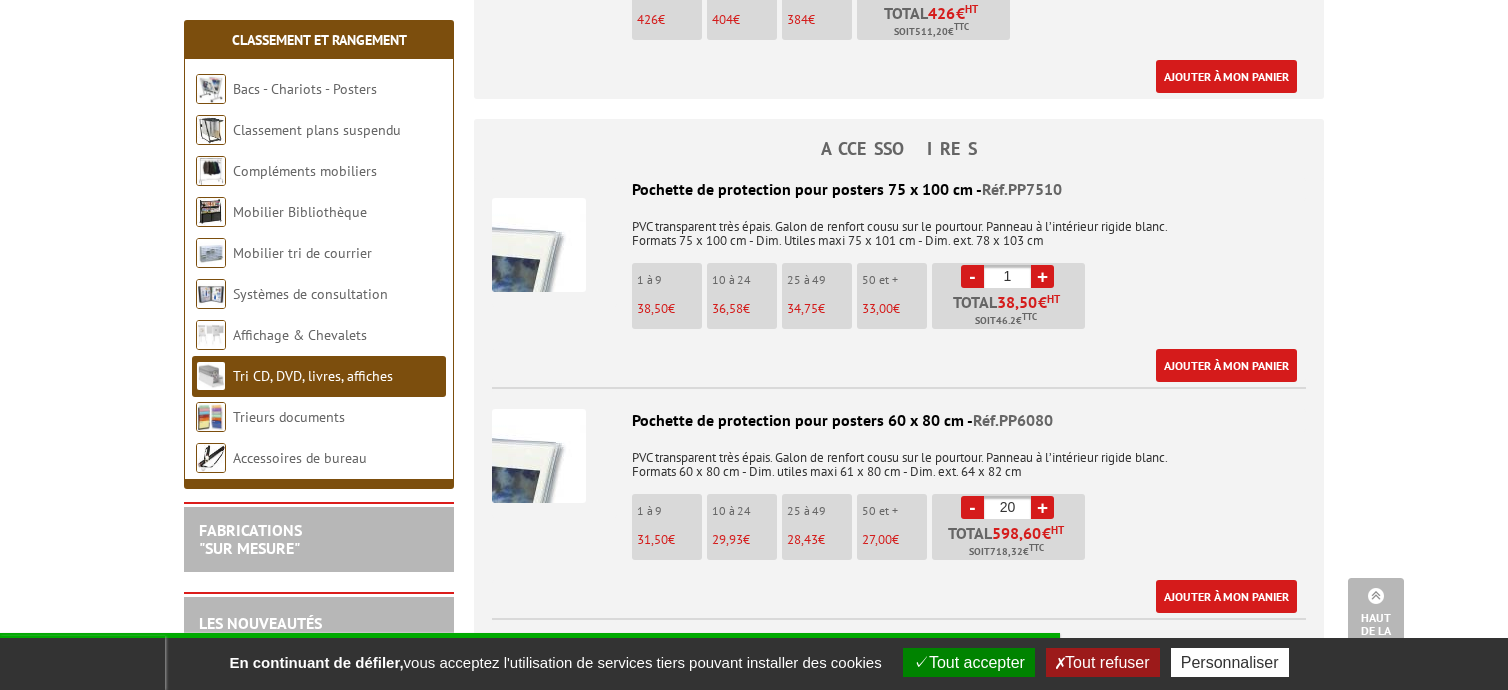 scroll, scrollTop: 1100, scrollLeft: 0, axis: vertical 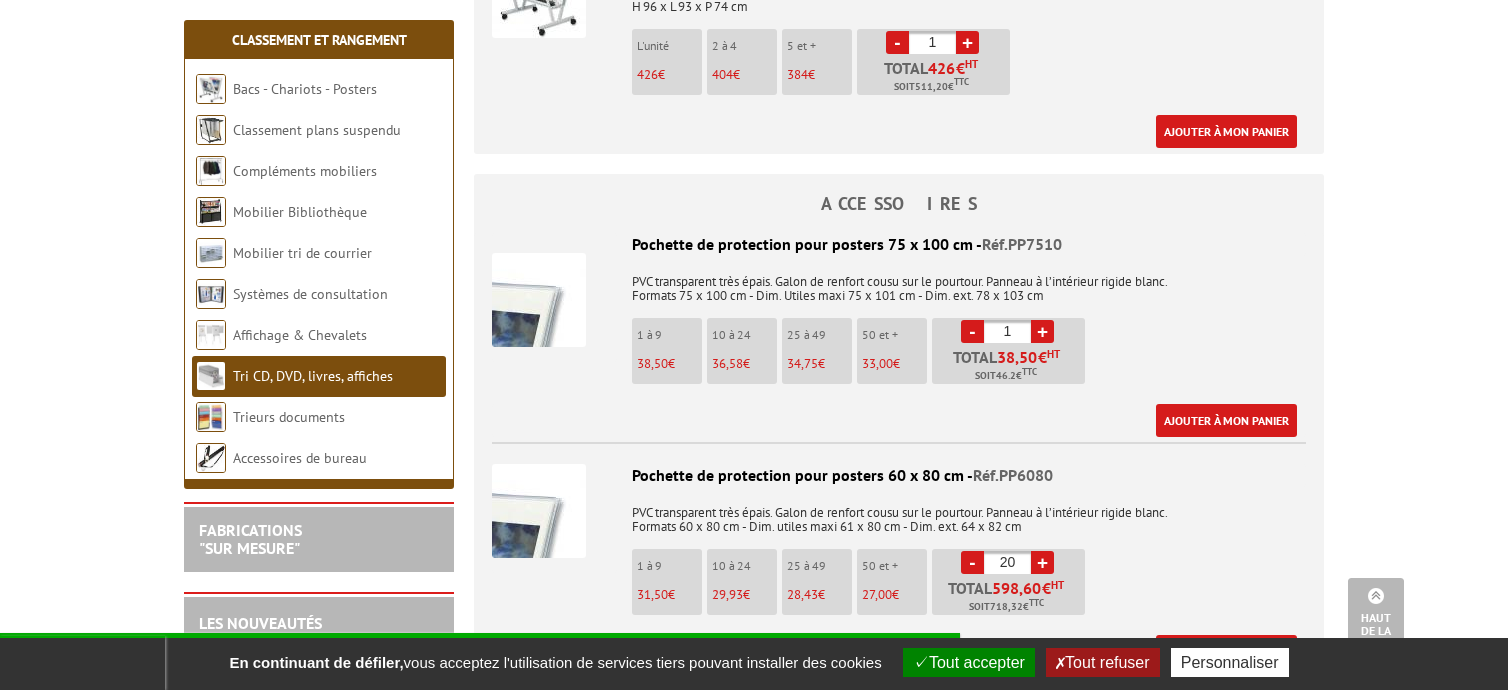 click on "-" at bounding box center (972, 562) 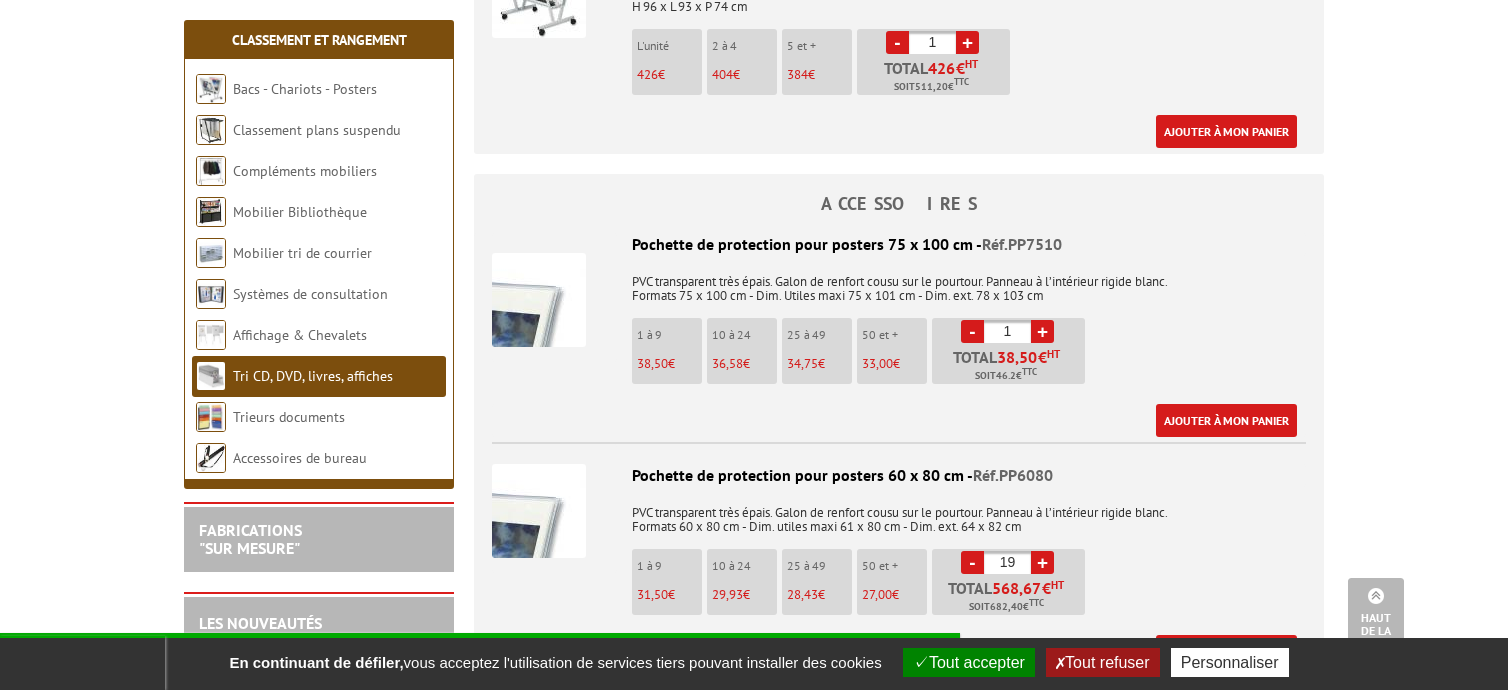 click on "-" at bounding box center [972, 562] 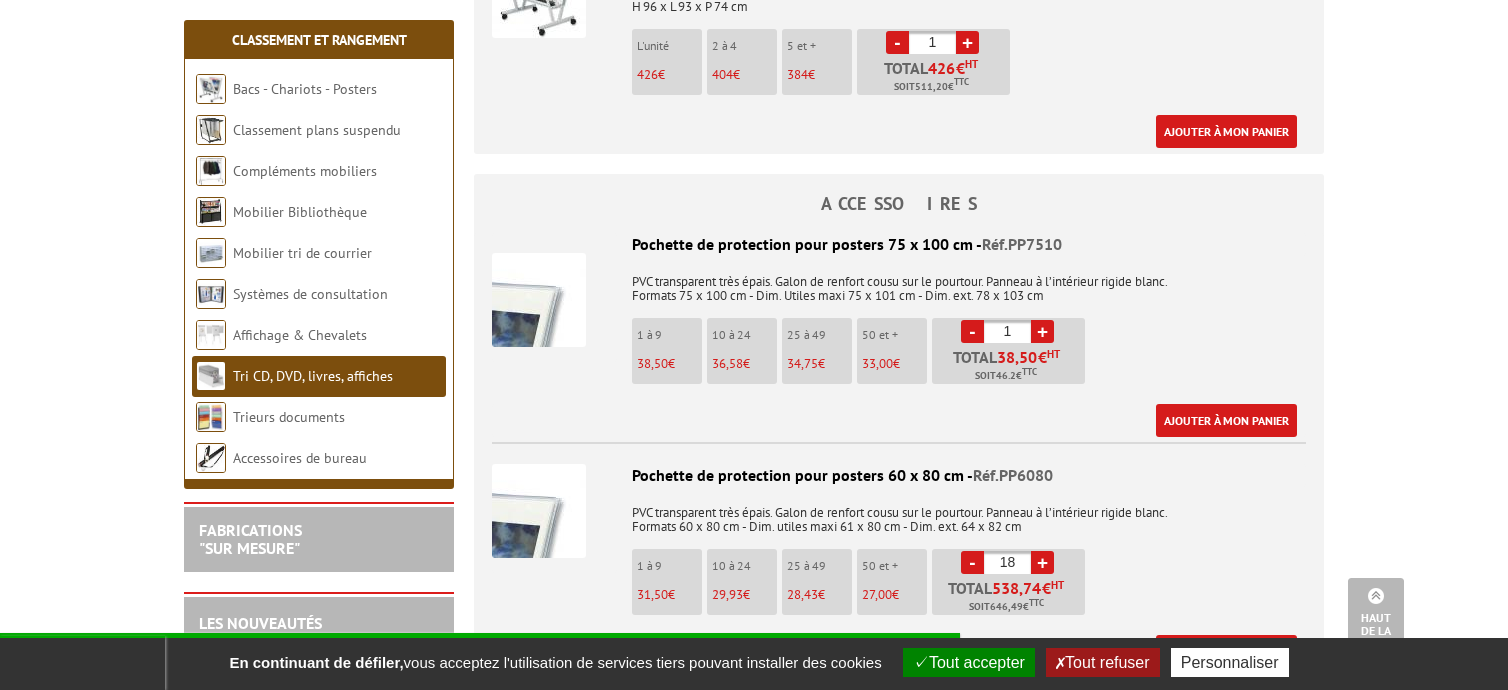 click on "-" at bounding box center [972, 562] 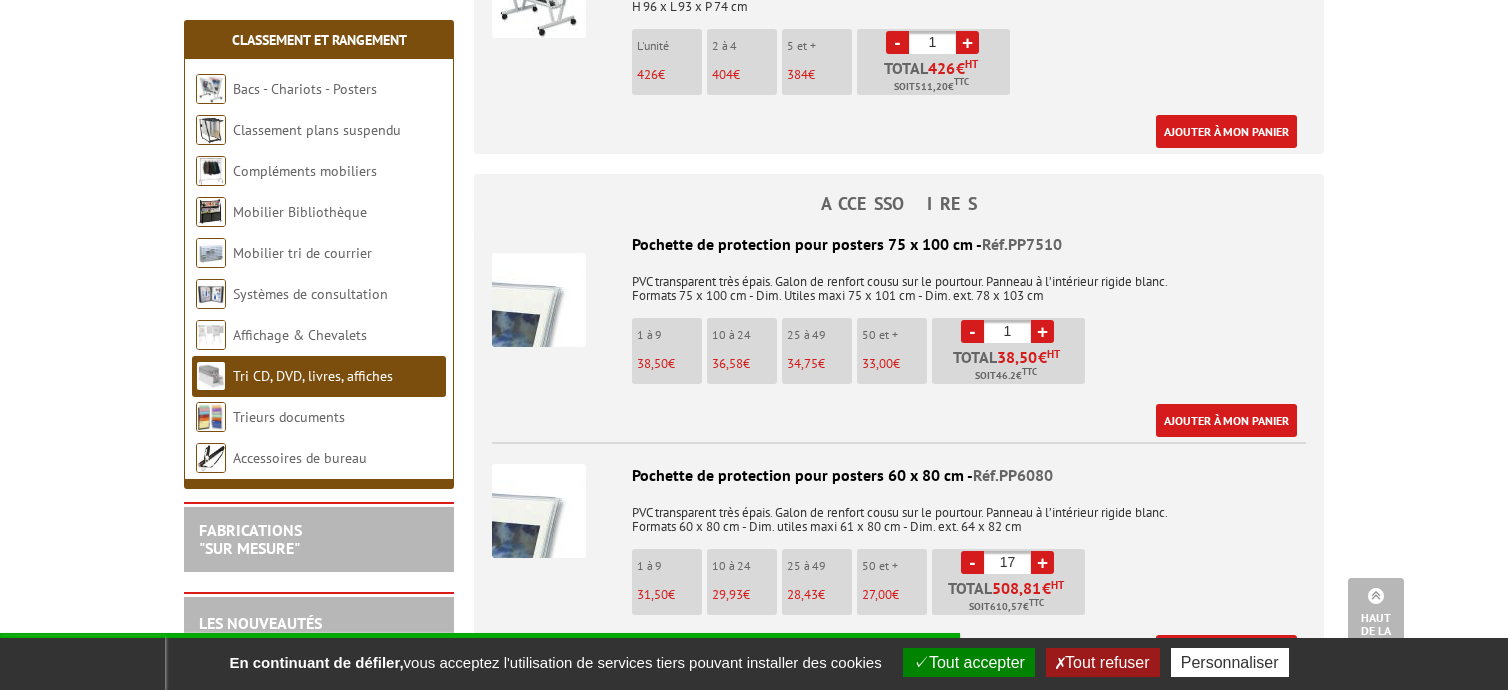 click on "-" at bounding box center [972, 562] 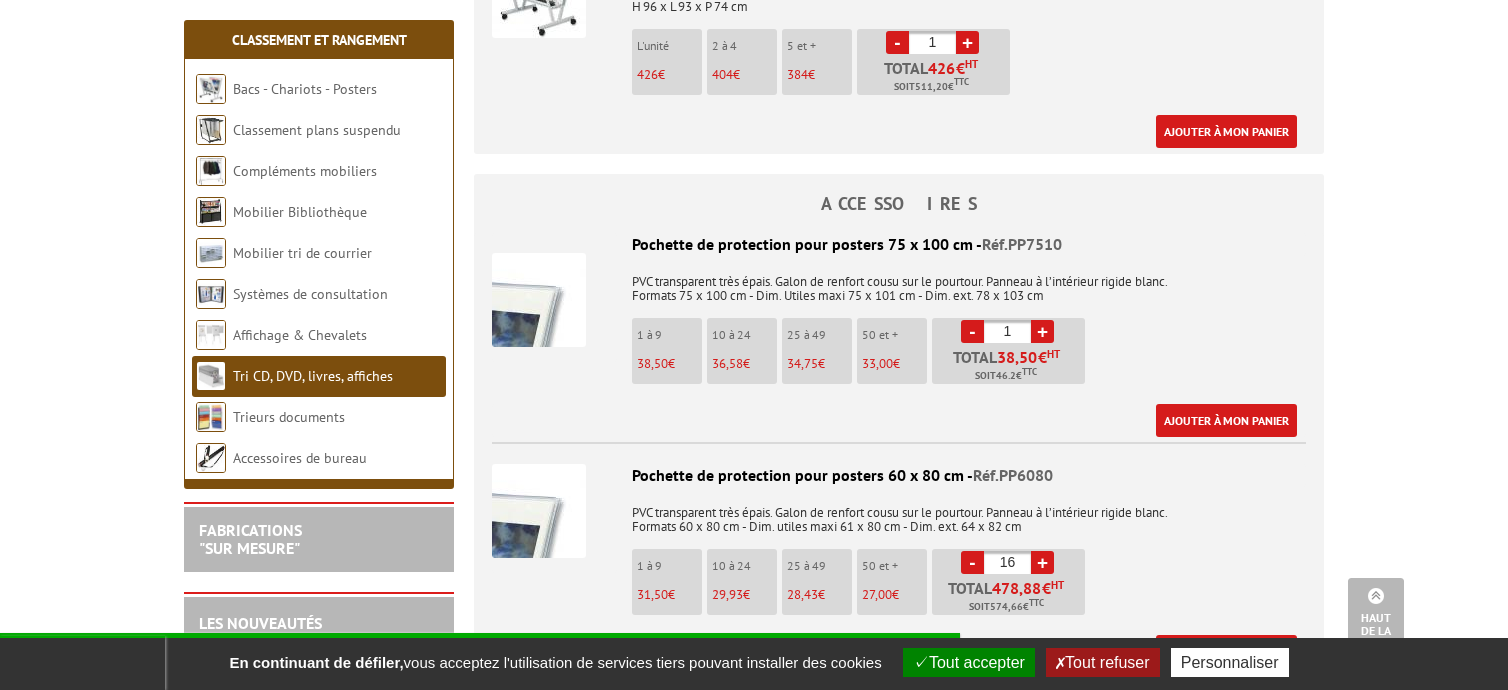 click on "-" at bounding box center [972, 562] 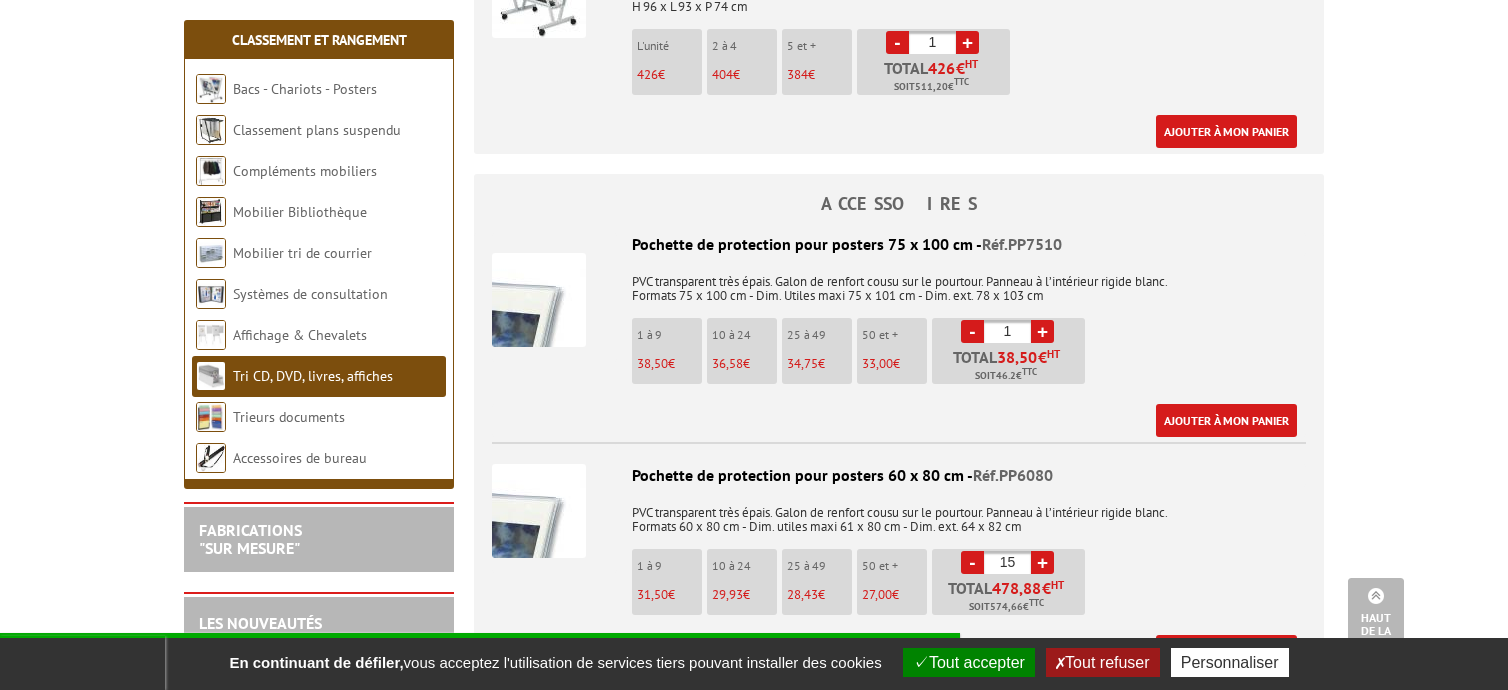 click on "-" at bounding box center (972, 562) 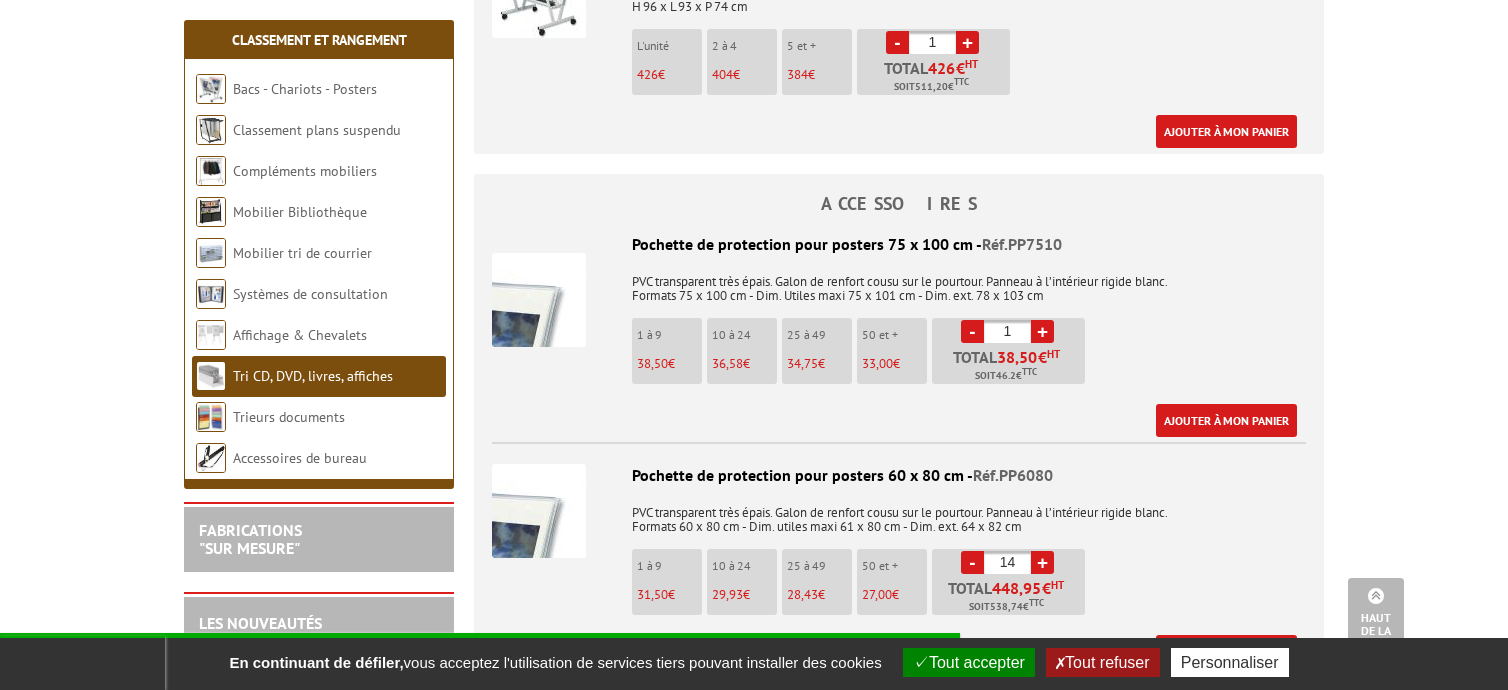 click on "-" at bounding box center [972, 562] 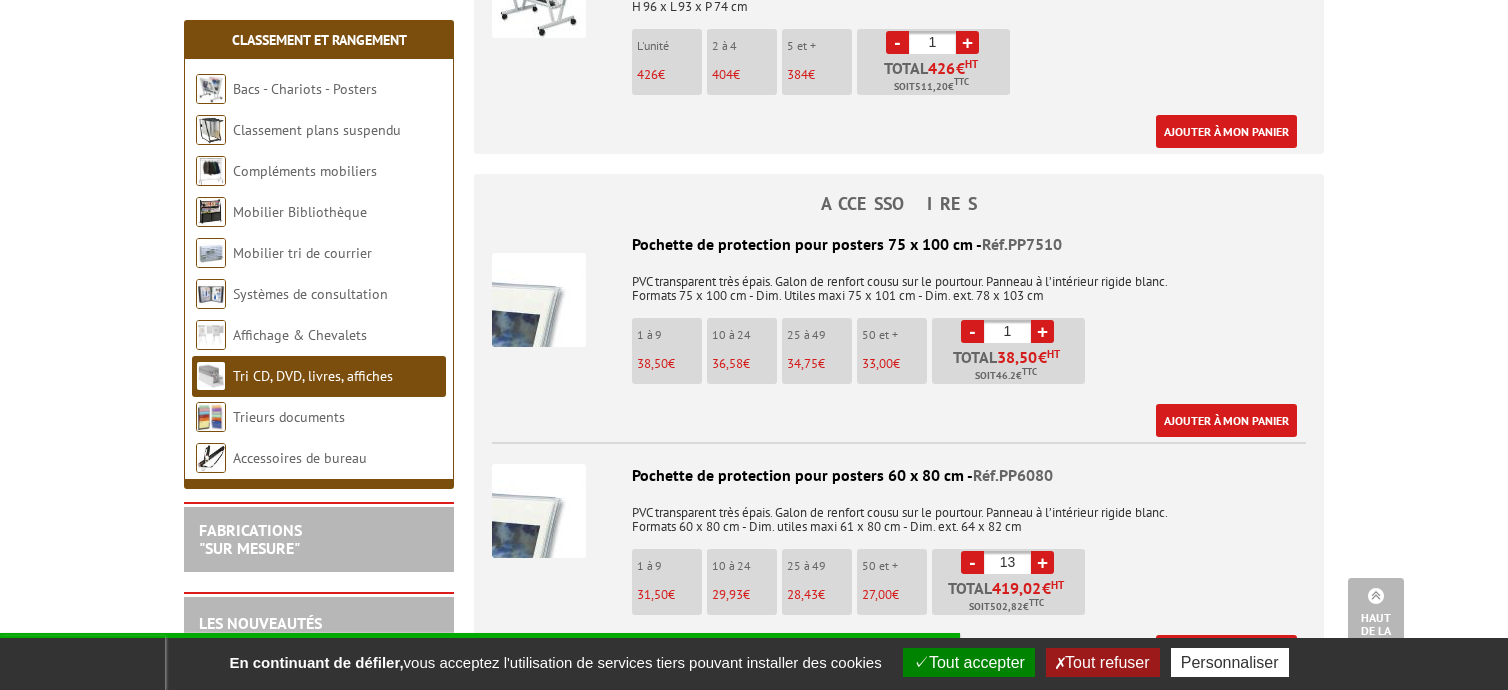 click on "-" at bounding box center [972, 562] 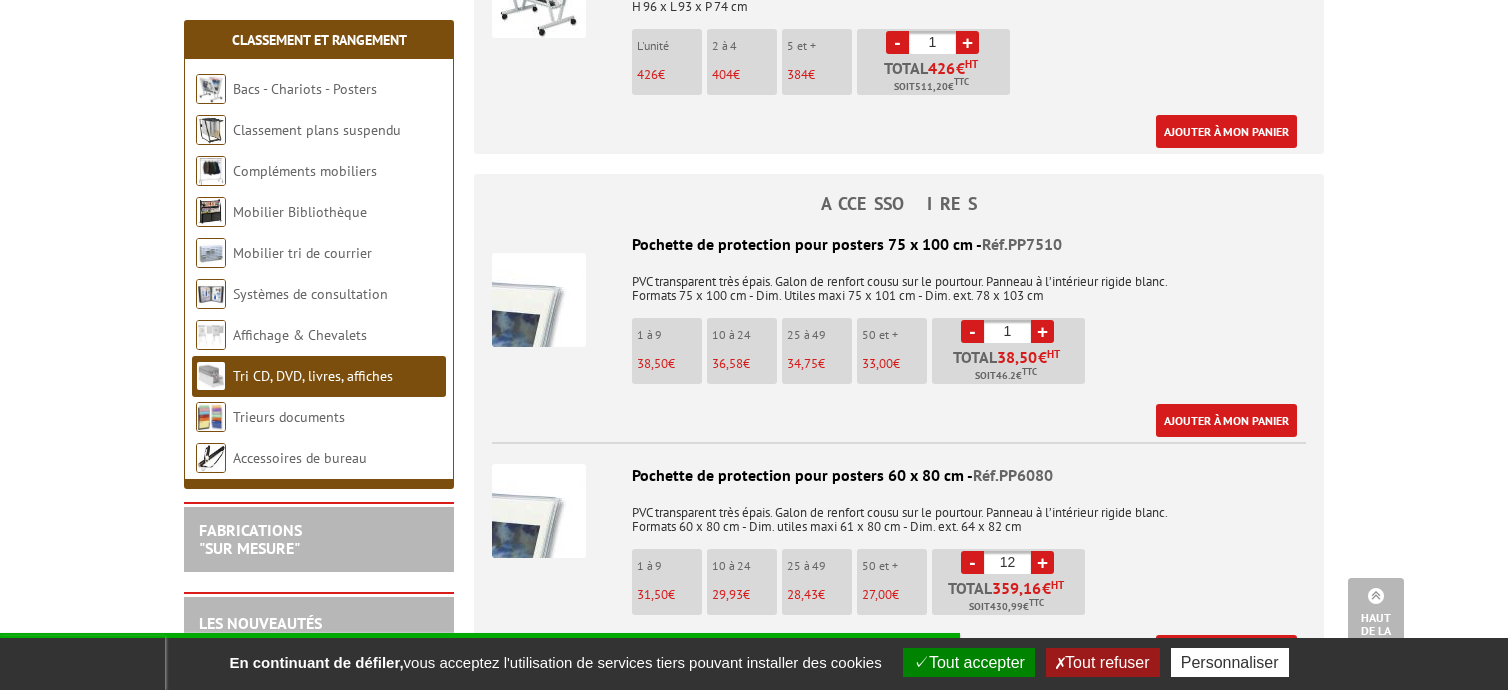 click on "-" at bounding box center (972, 562) 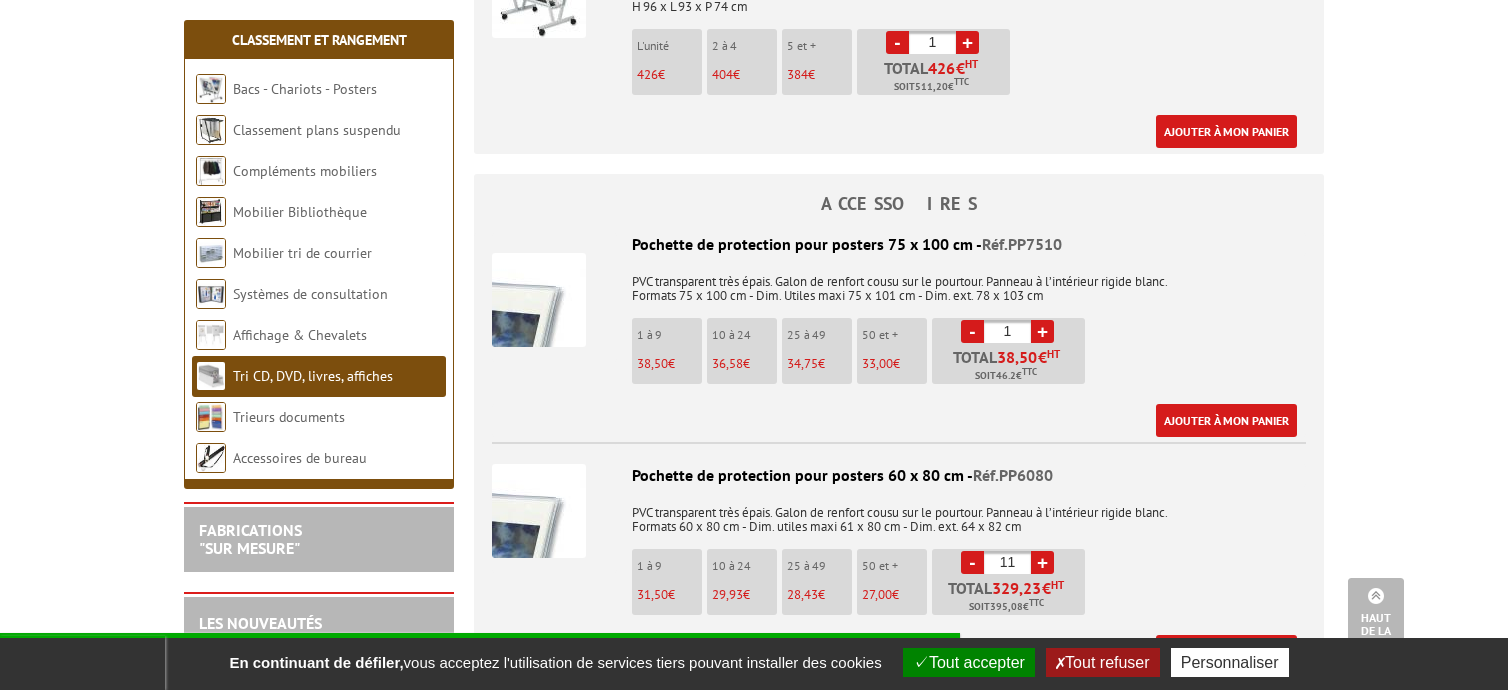 click on "-" at bounding box center (972, 562) 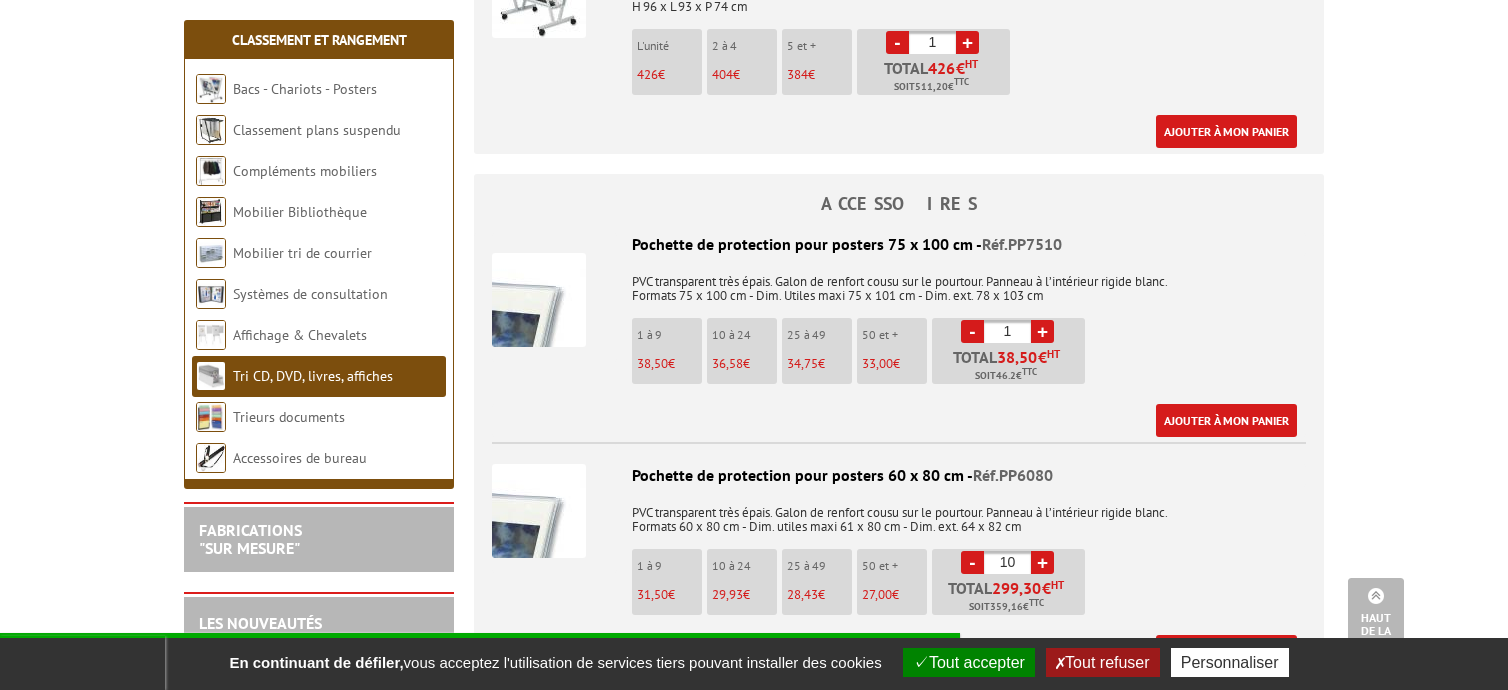 click on "-" at bounding box center (972, 562) 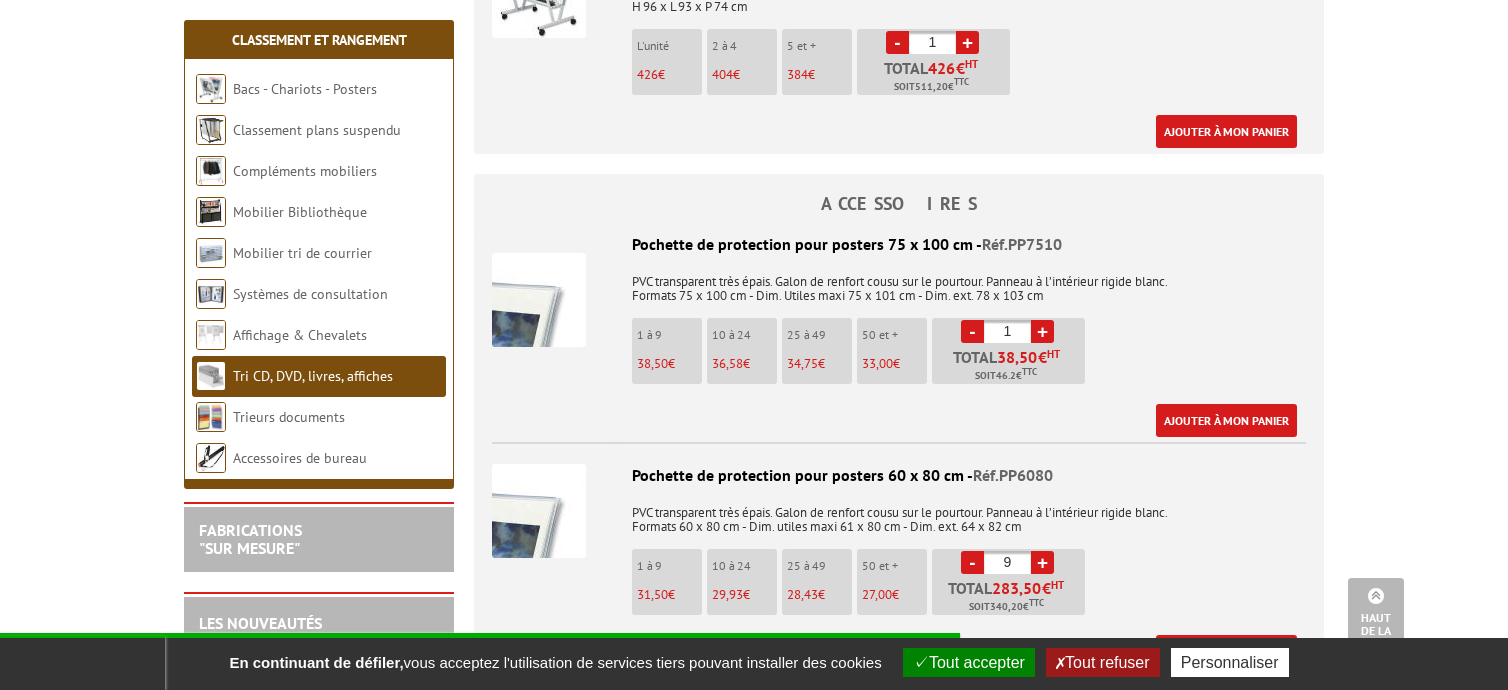 click on "-" at bounding box center [972, 562] 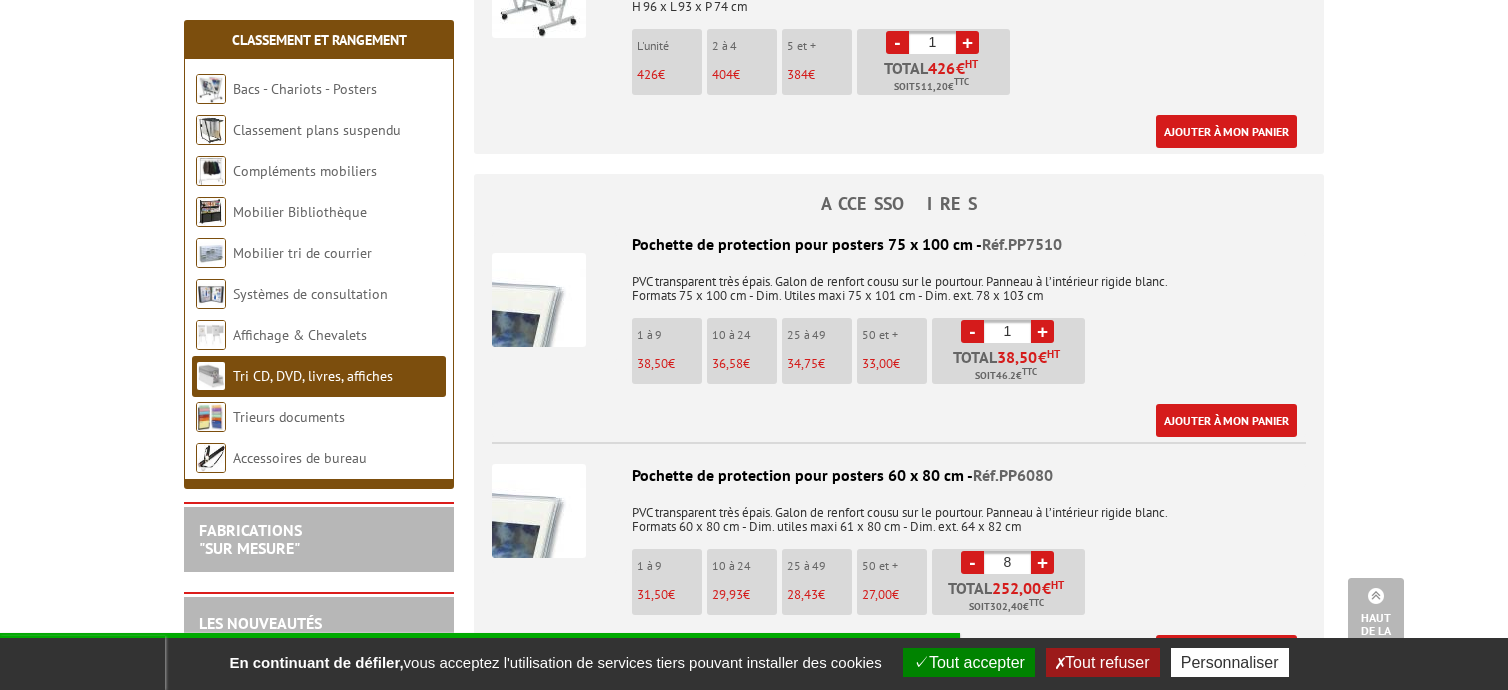 click on "-" at bounding box center [972, 562] 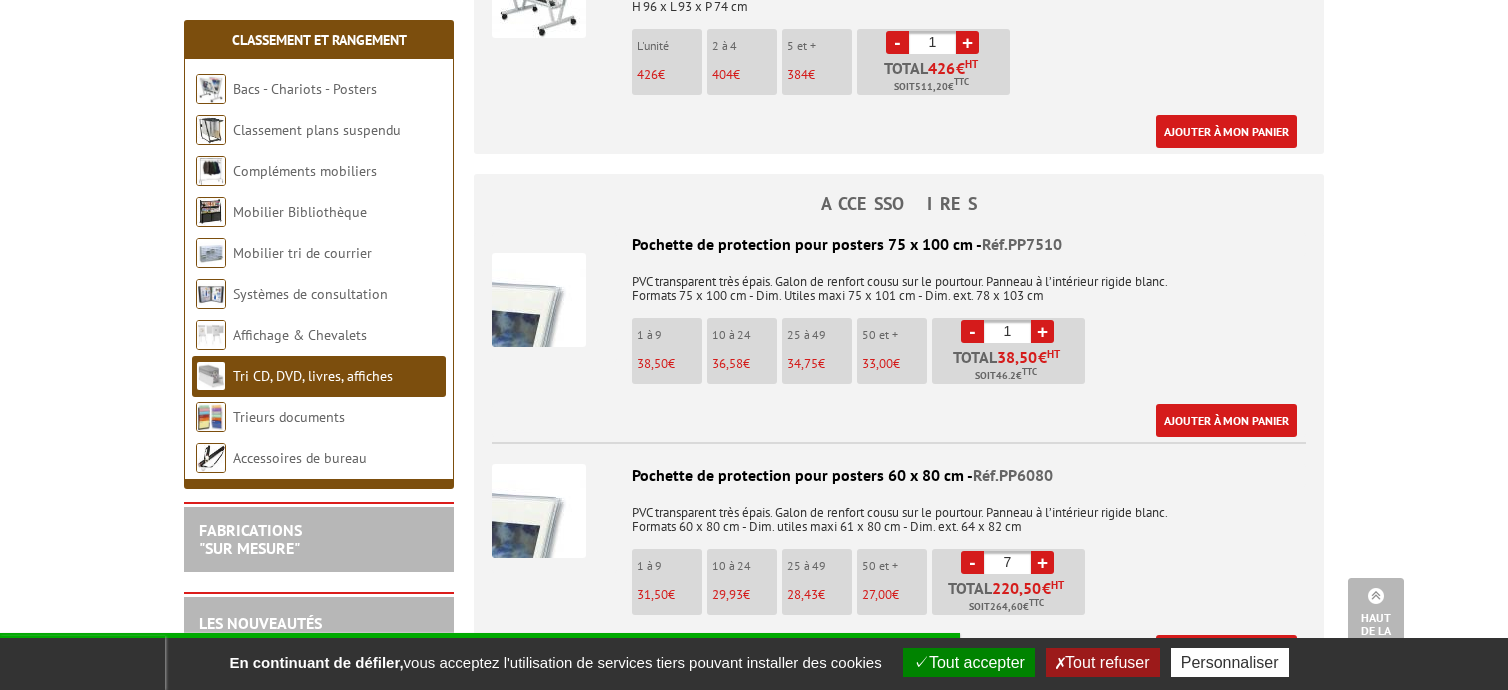 click on "7" at bounding box center [1007, 562] 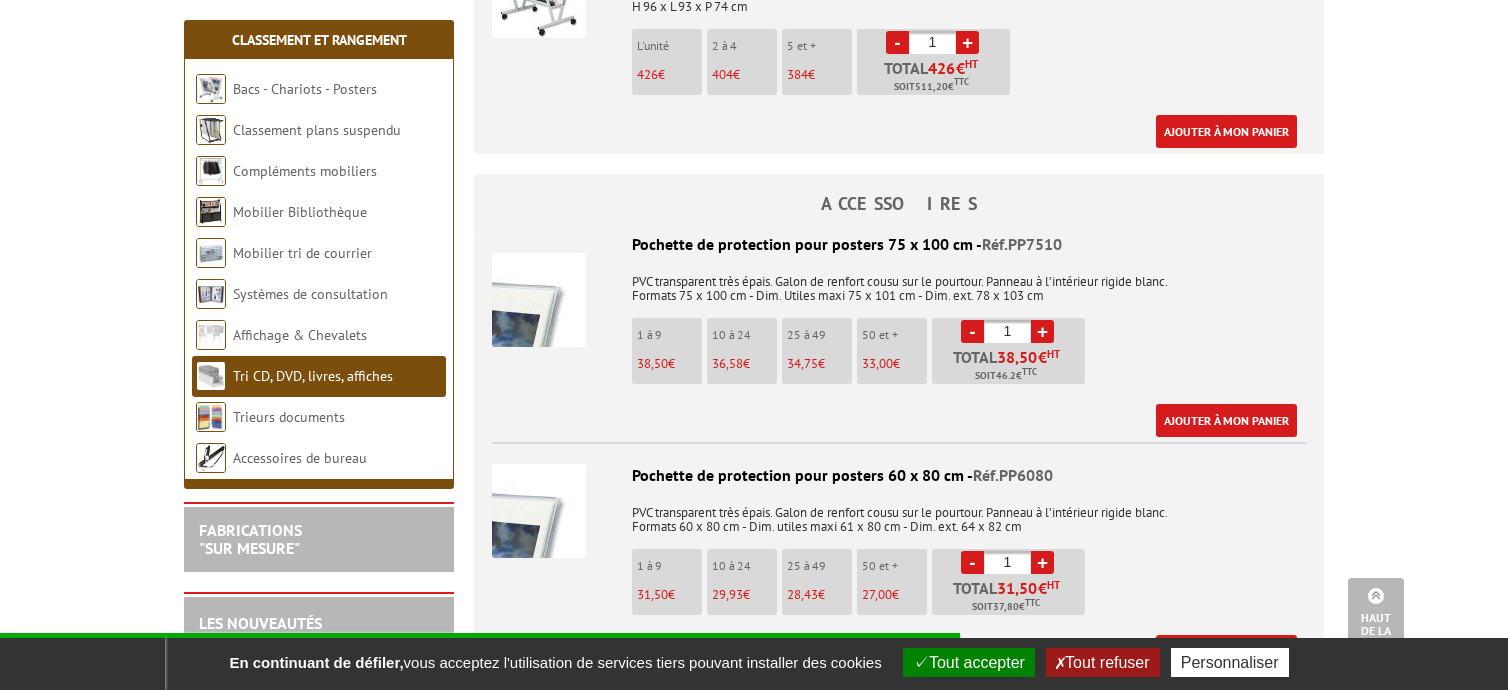 type on "1" 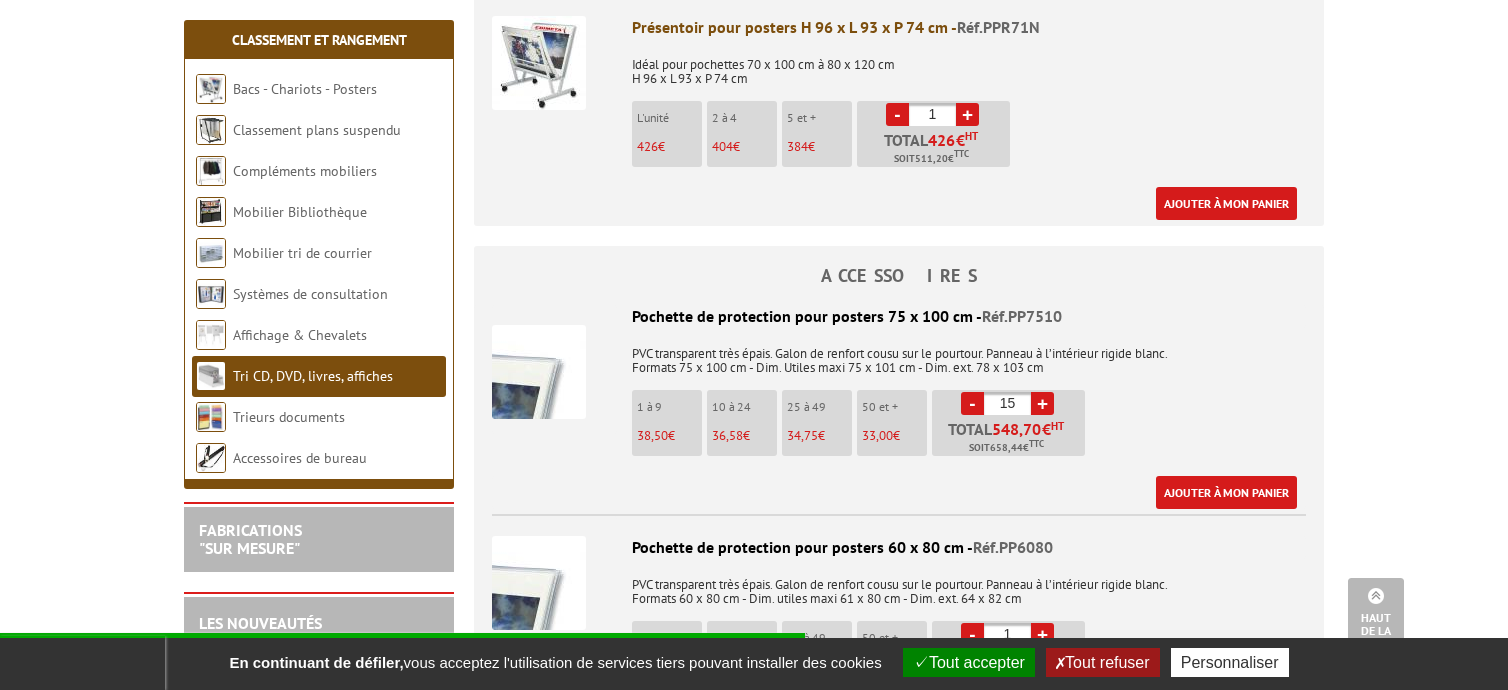 scroll, scrollTop: 1100, scrollLeft: 0, axis: vertical 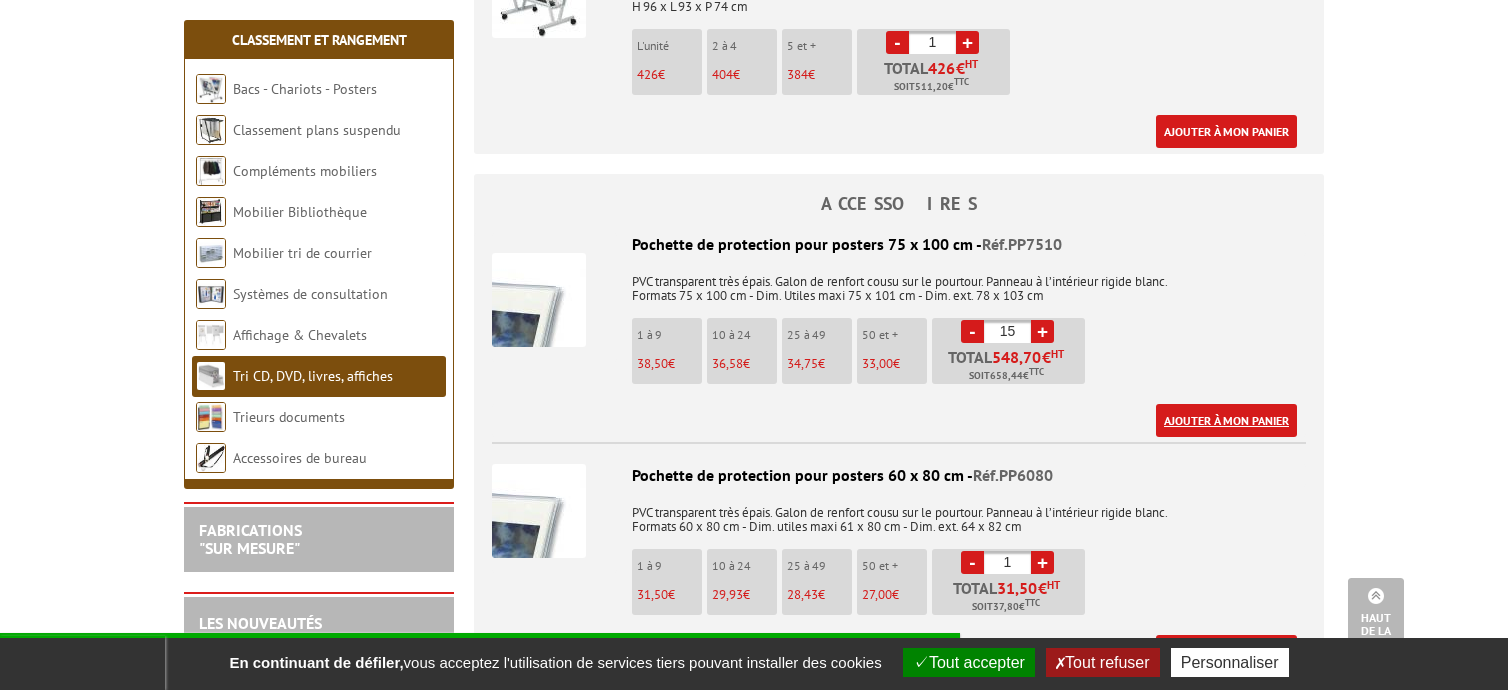 type on "15" 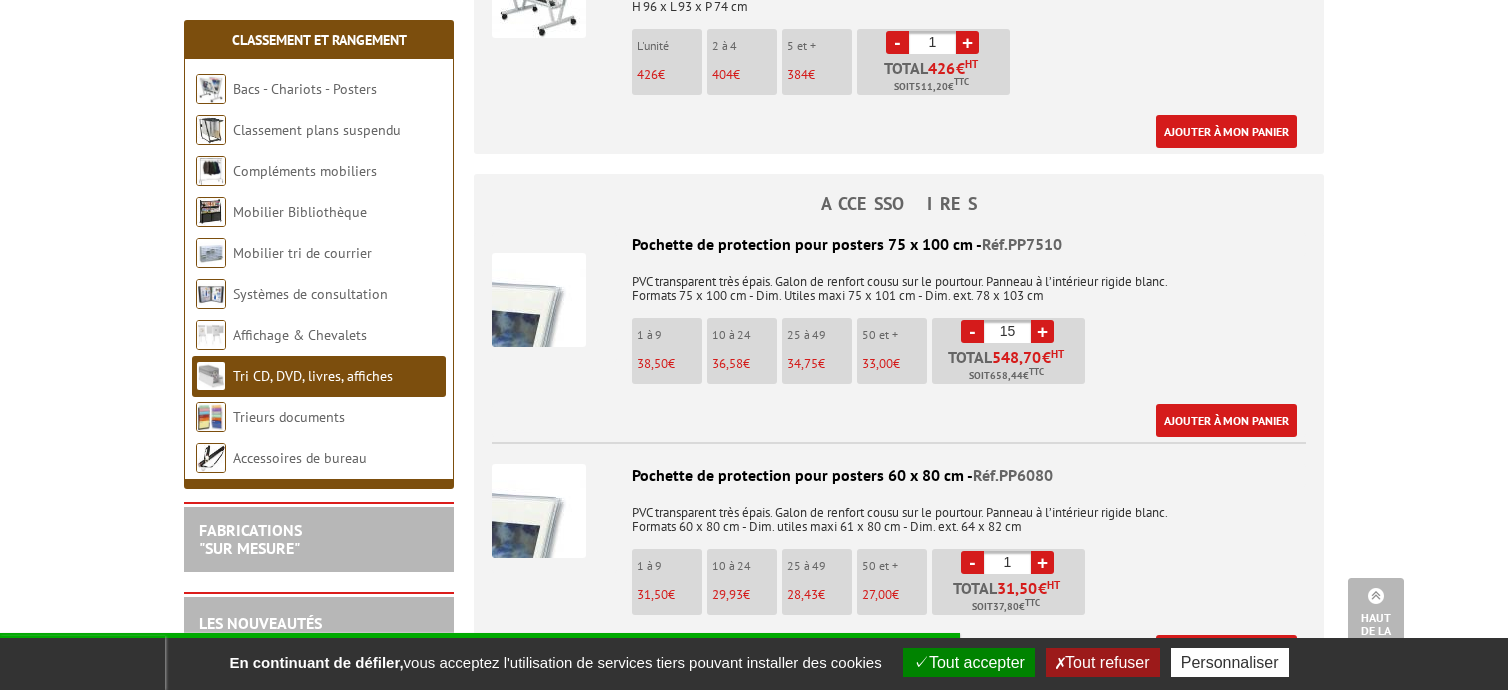click at bounding box center (539, 300) 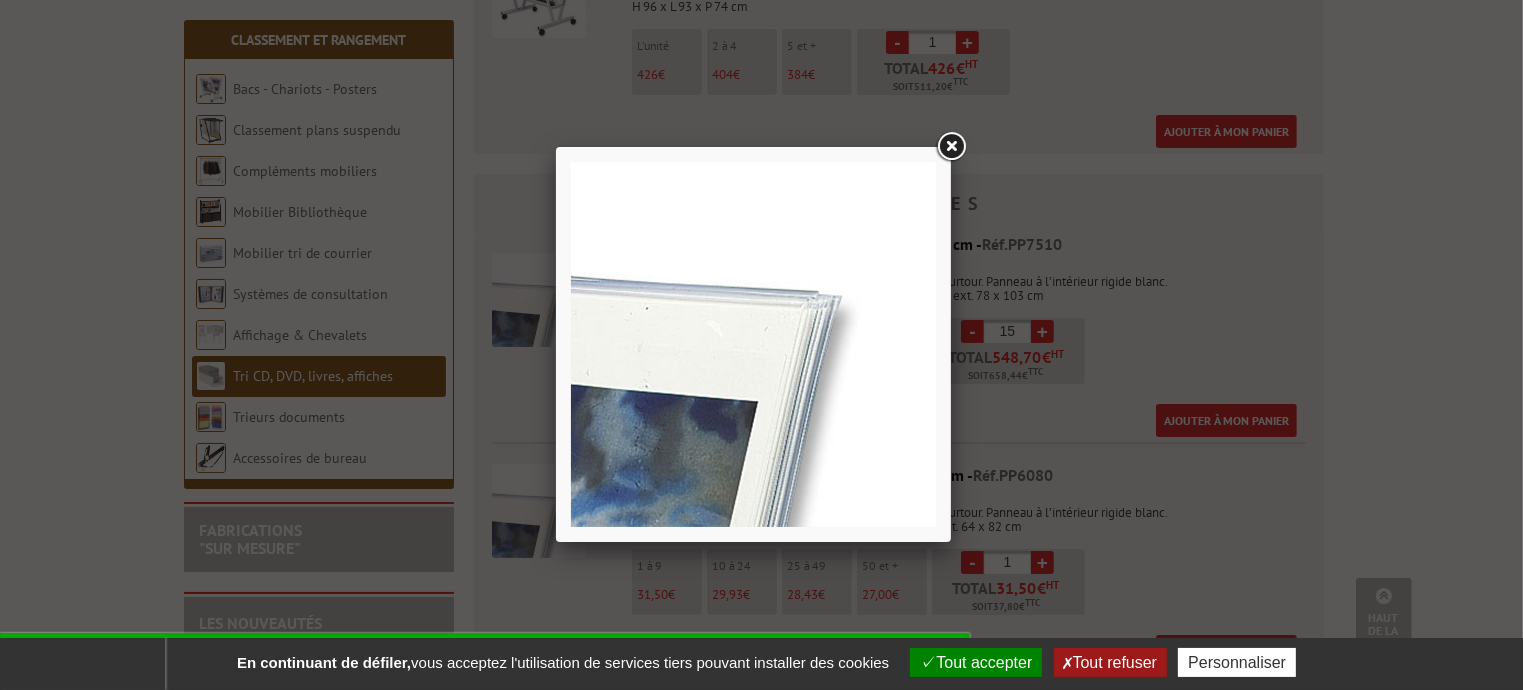 click at bounding box center (951, 147) 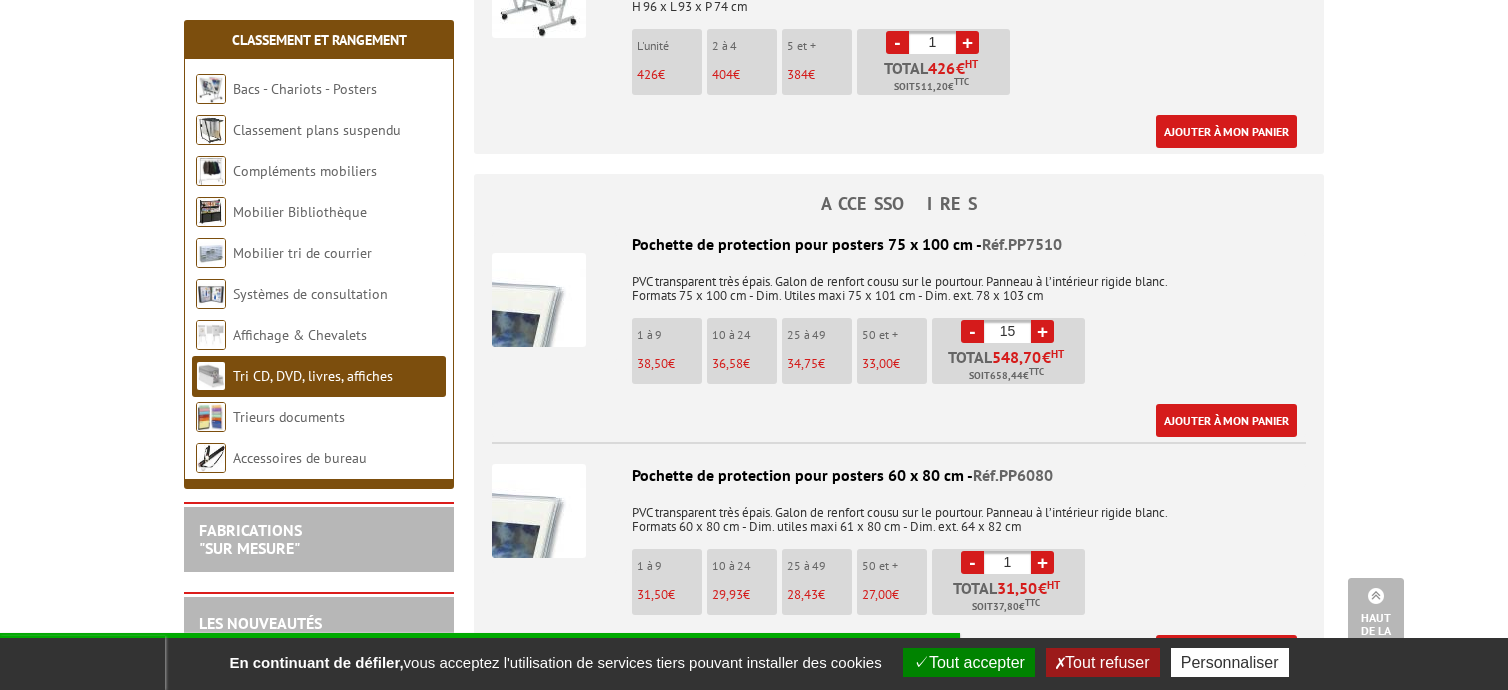 click on "1" at bounding box center [1007, 562] 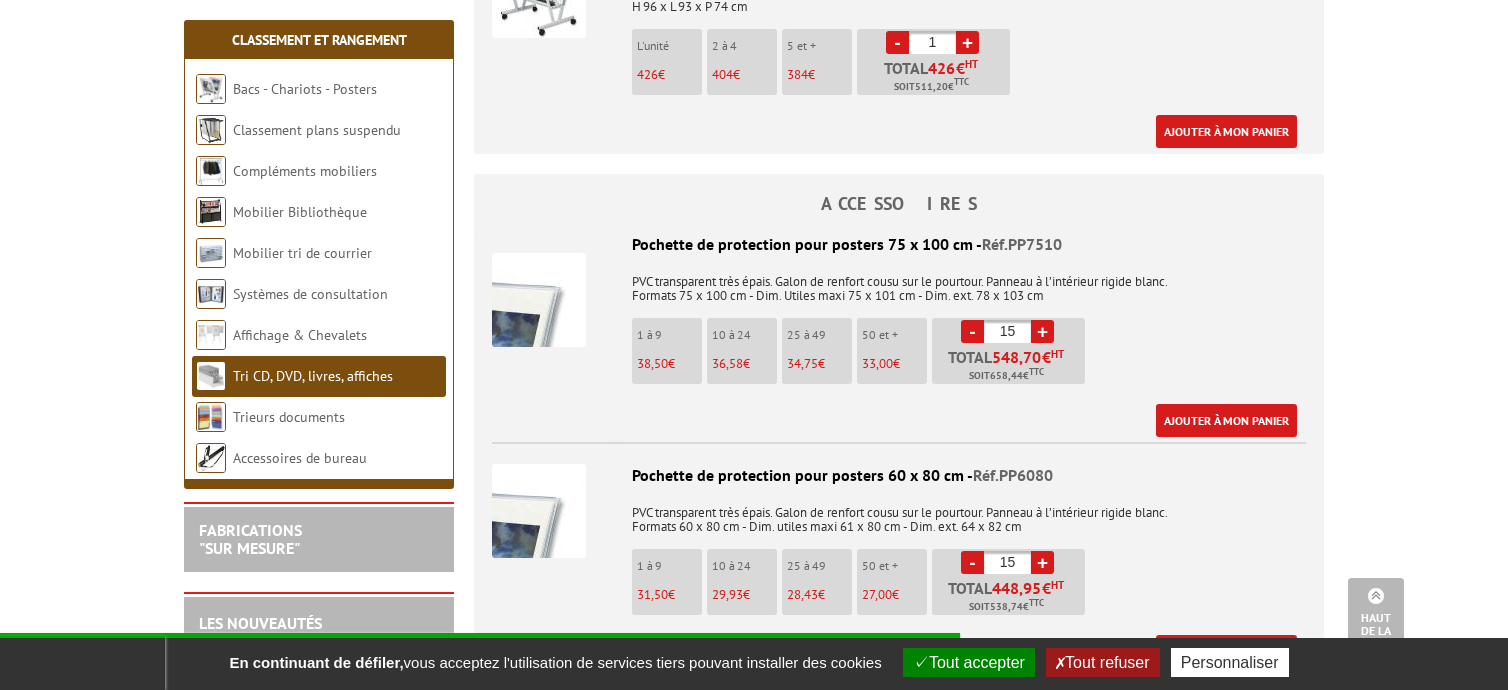 type on "15" 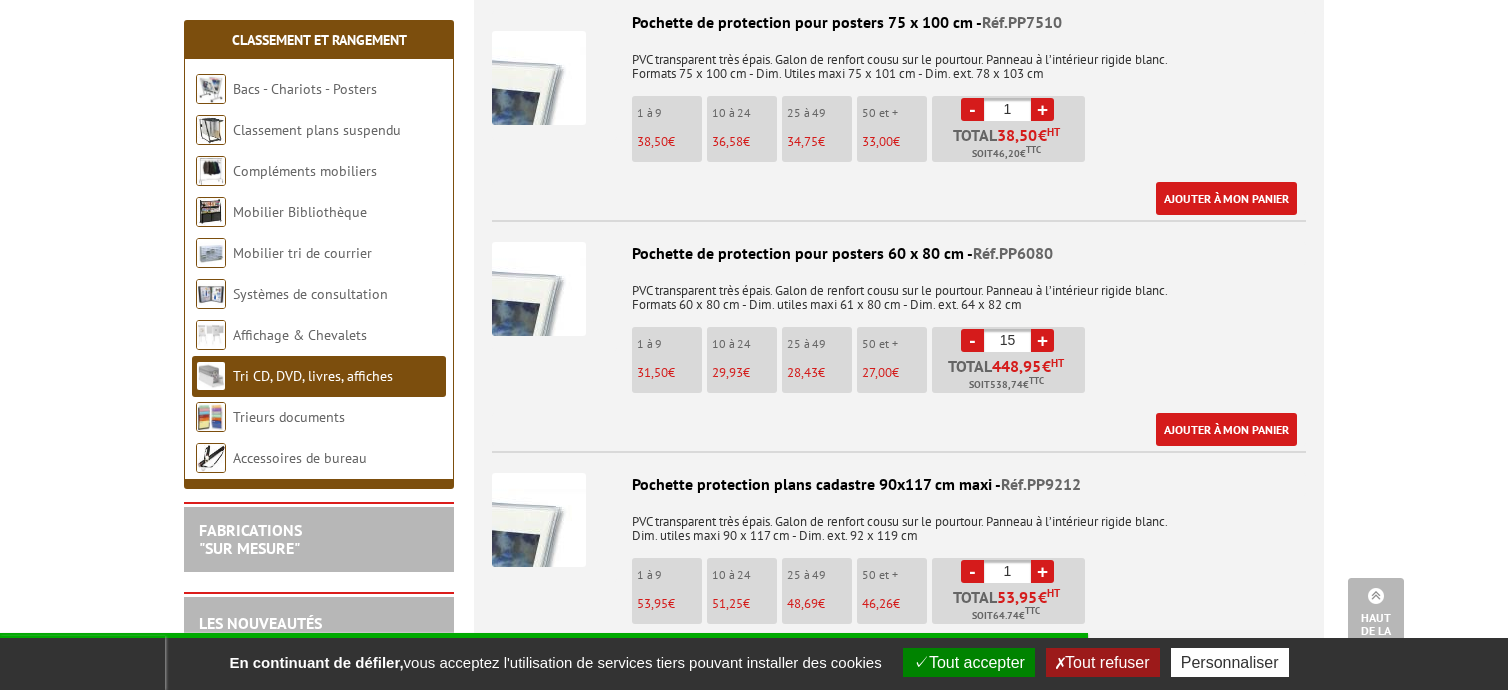 scroll, scrollTop: 1400, scrollLeft: 0, axis: vertical 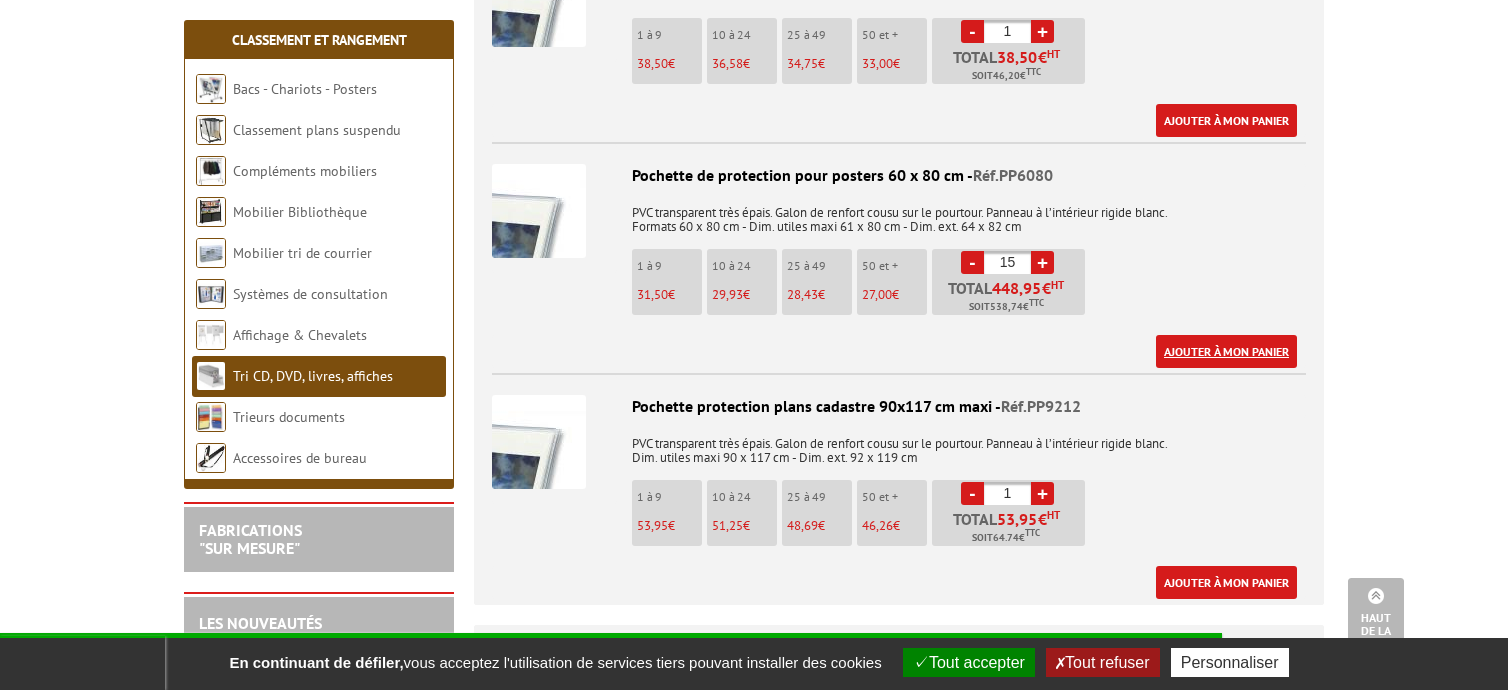 type on "1" 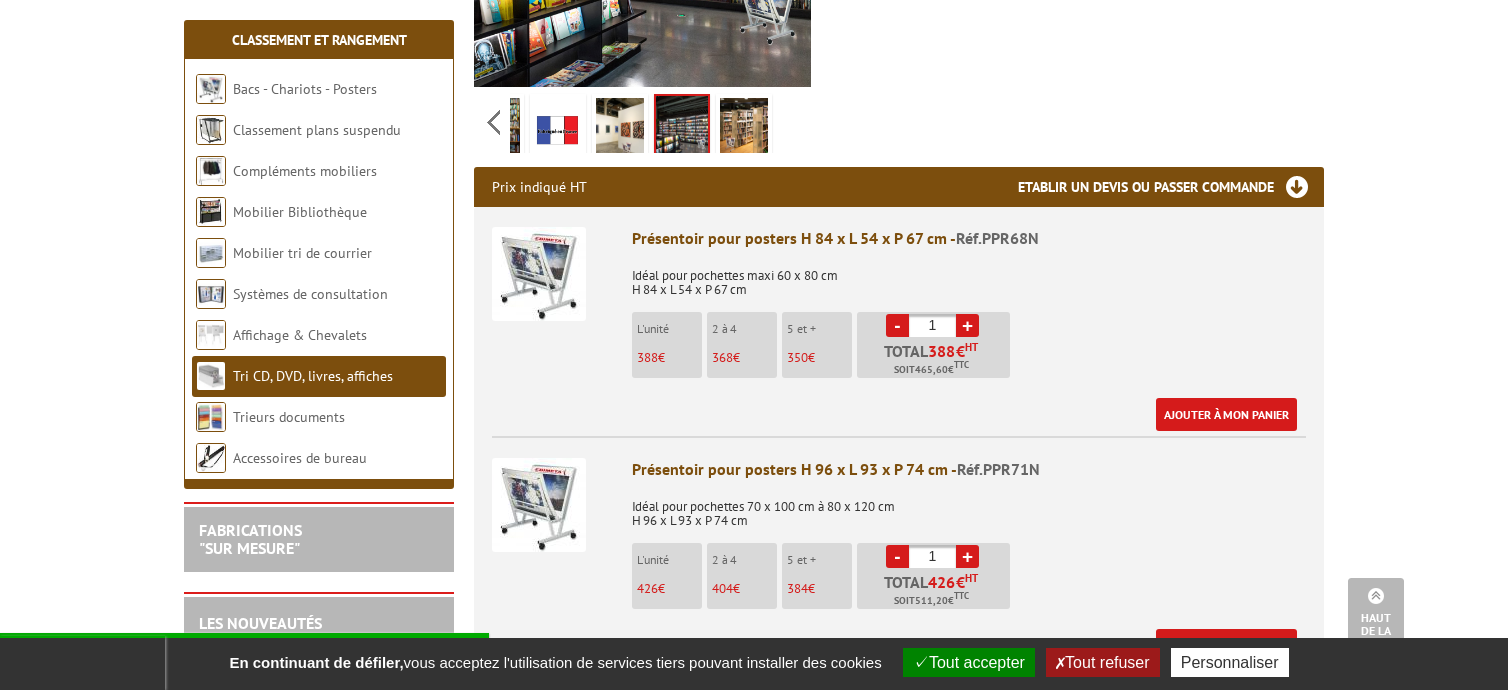 scroll, scrollTop: 900, scrollLeft: 0, axis: vertical 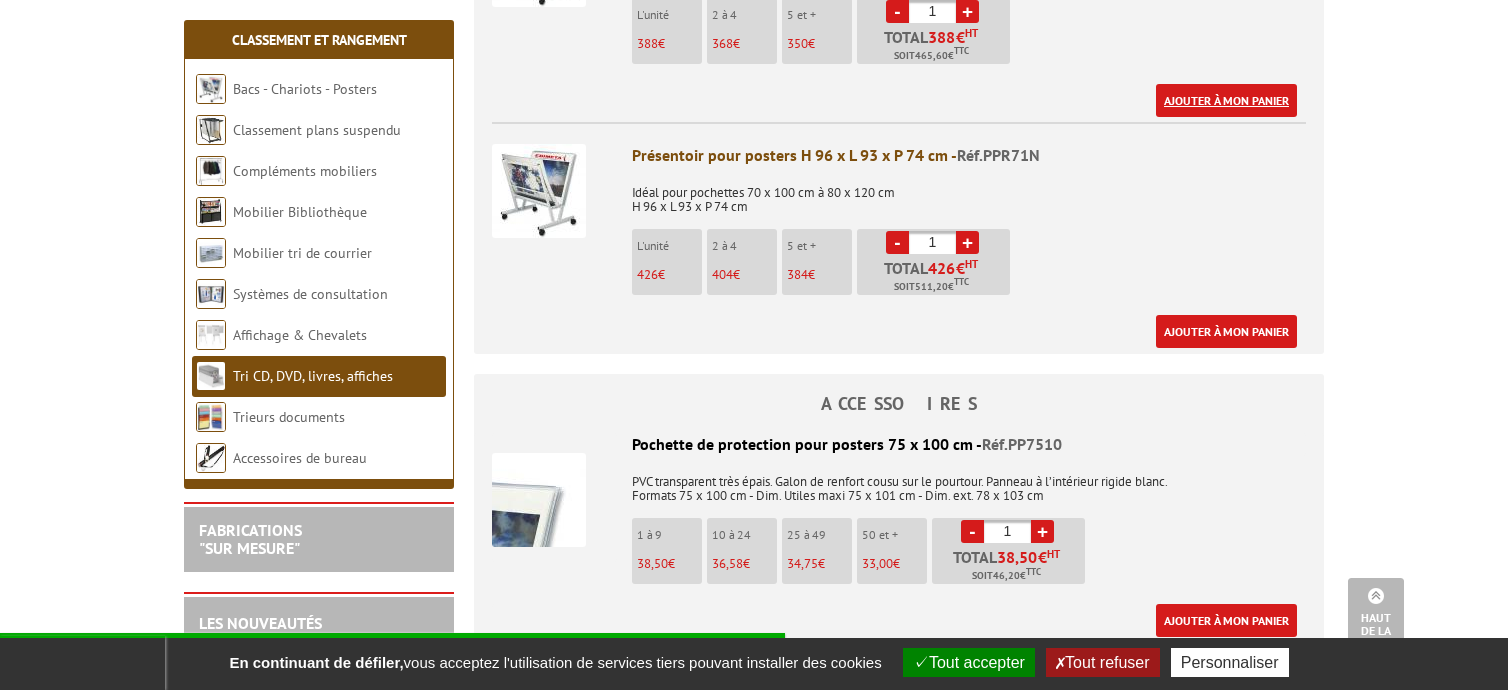 click on "Ajouter à mon panier" at bounding box center [1226, 100] 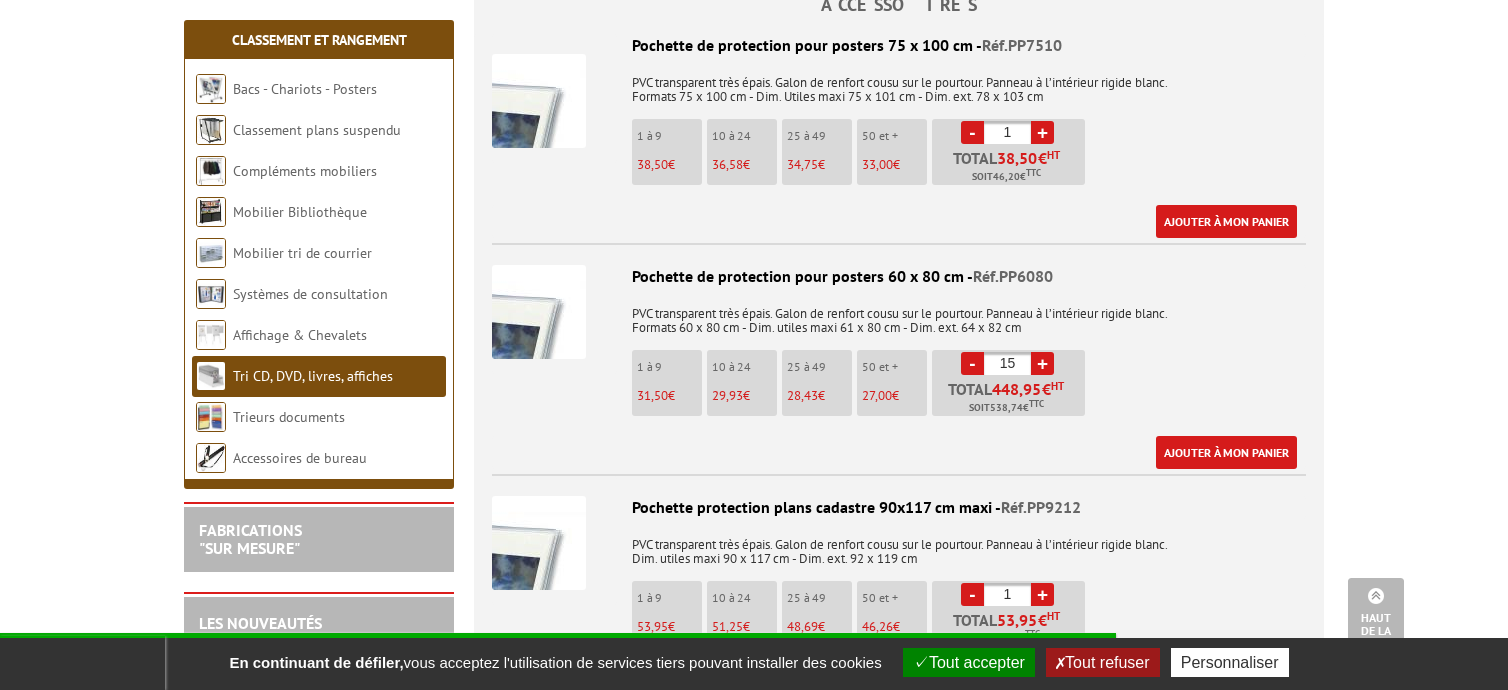 scroll, scrollTop: 1300, scrollLeft: 0, axis: vertical 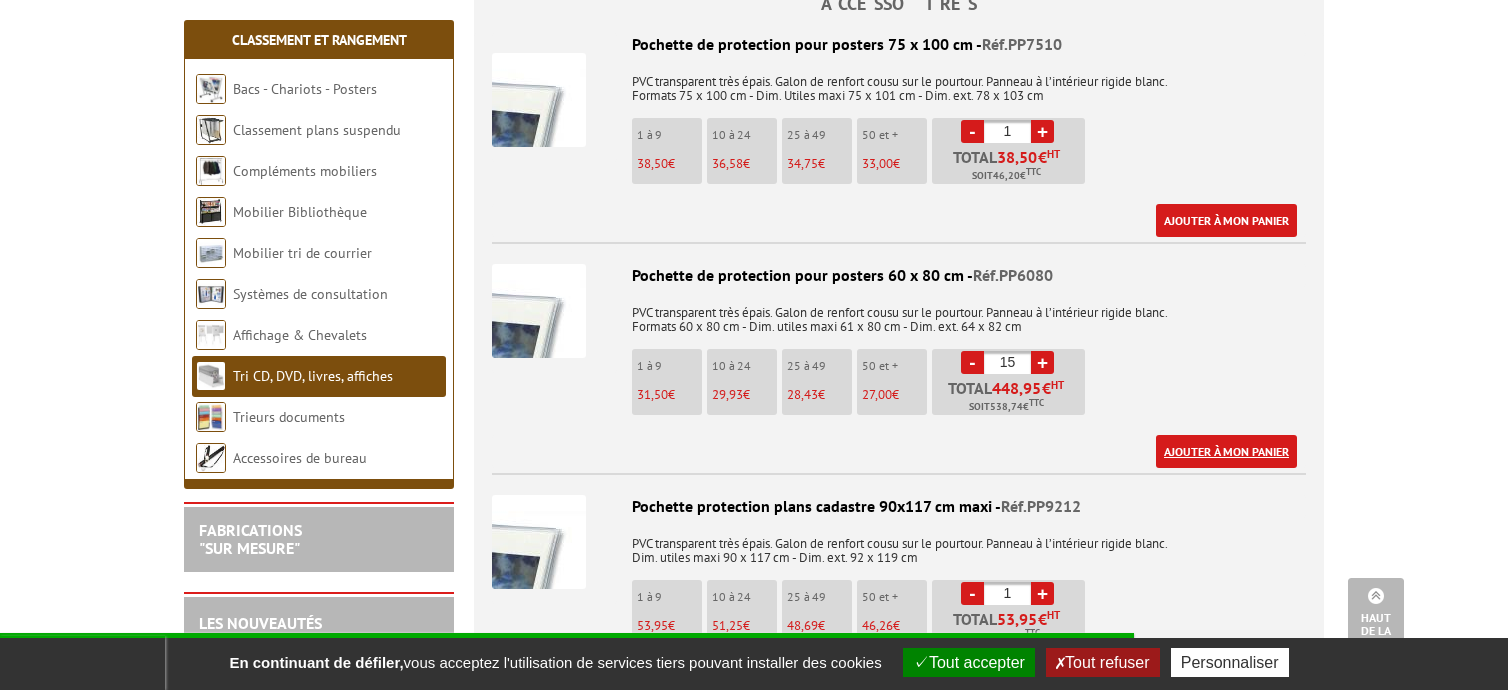 click on "Ajouter à mon panier" at bounding box center (1226, 451) 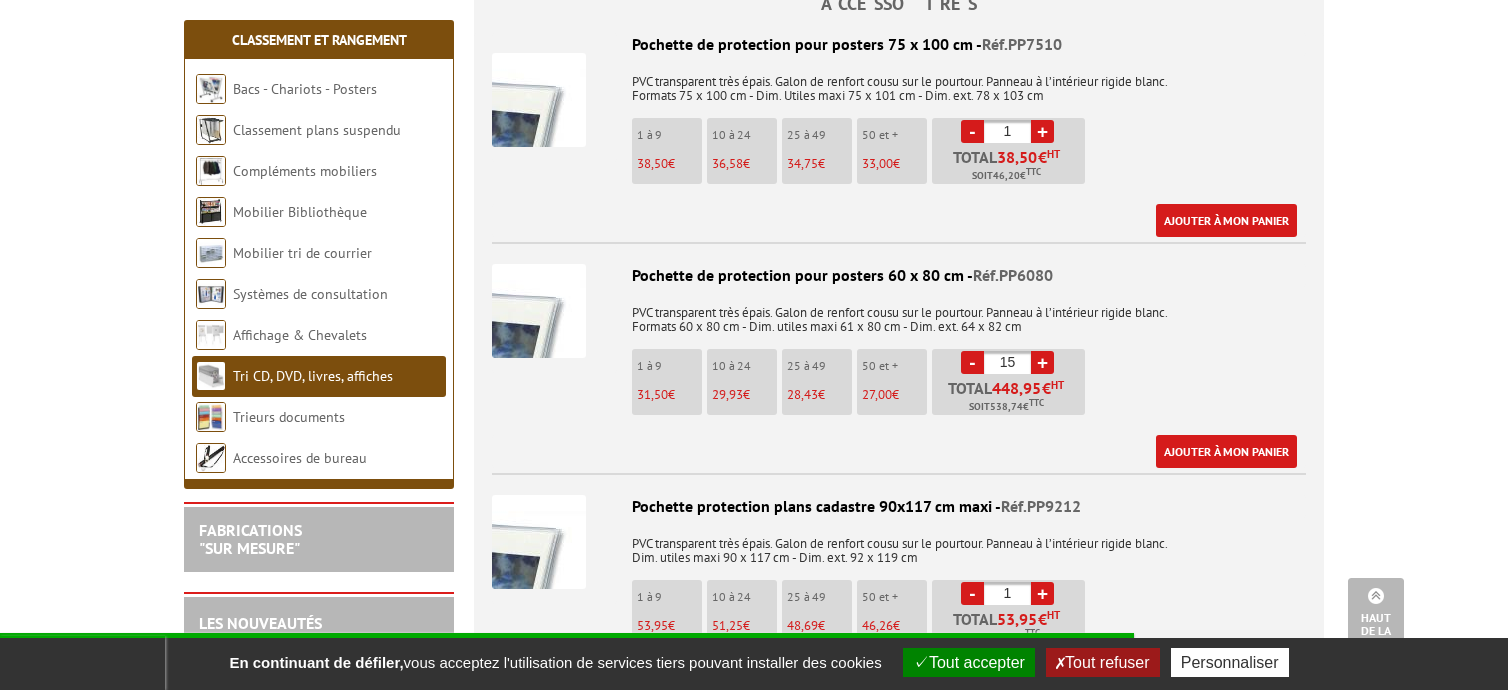 click on "Tout refuser" at bounding box center (1102, 662) 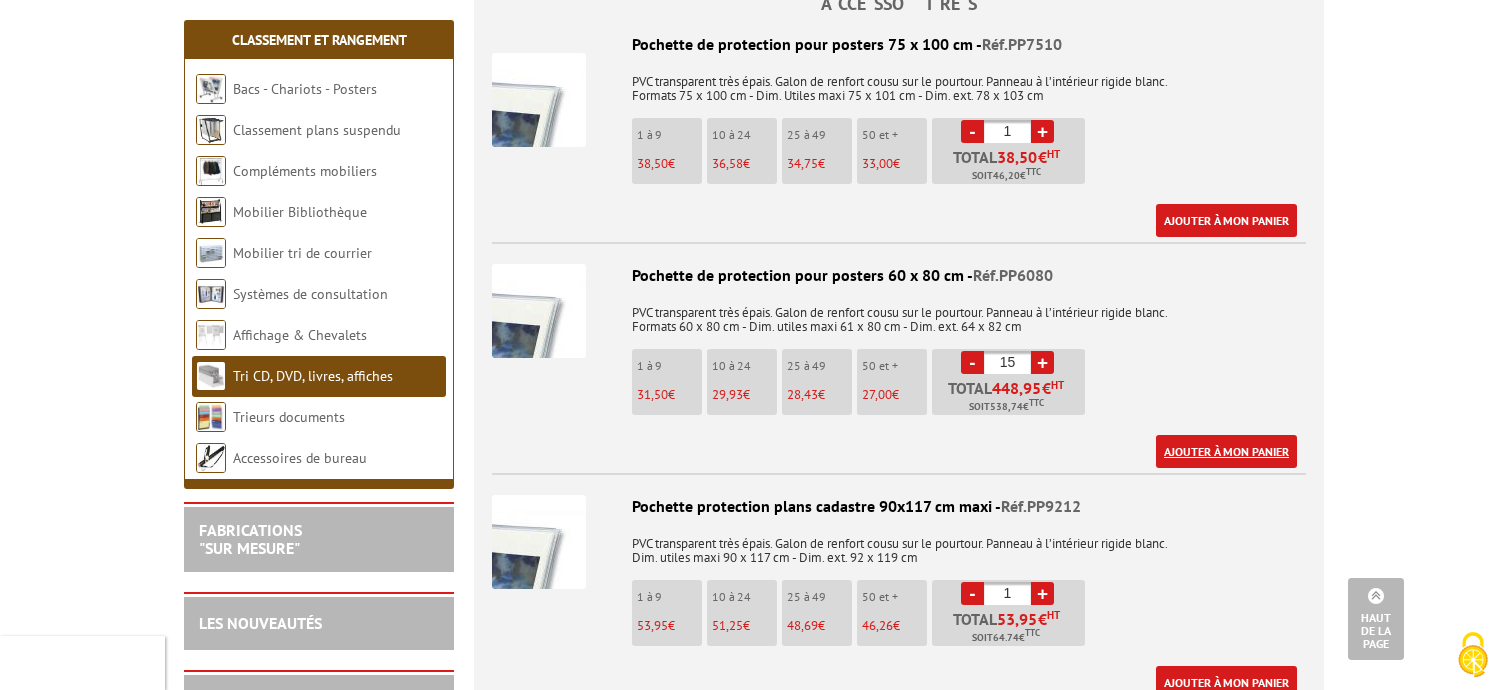 click on "Ajouter à mon panier" at bounding box center [1226, 451] 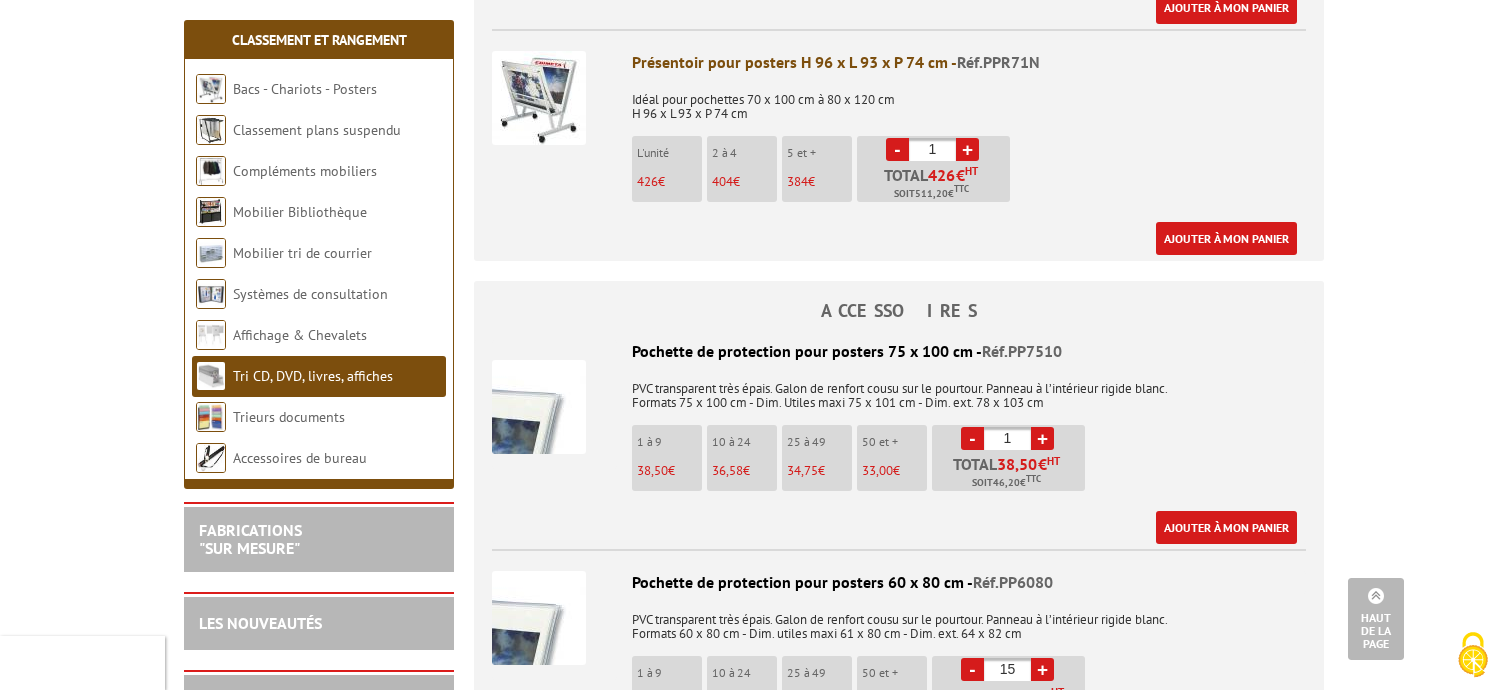 scroll, scrollTop: 900, scrollLeft: 0, axis: vertical 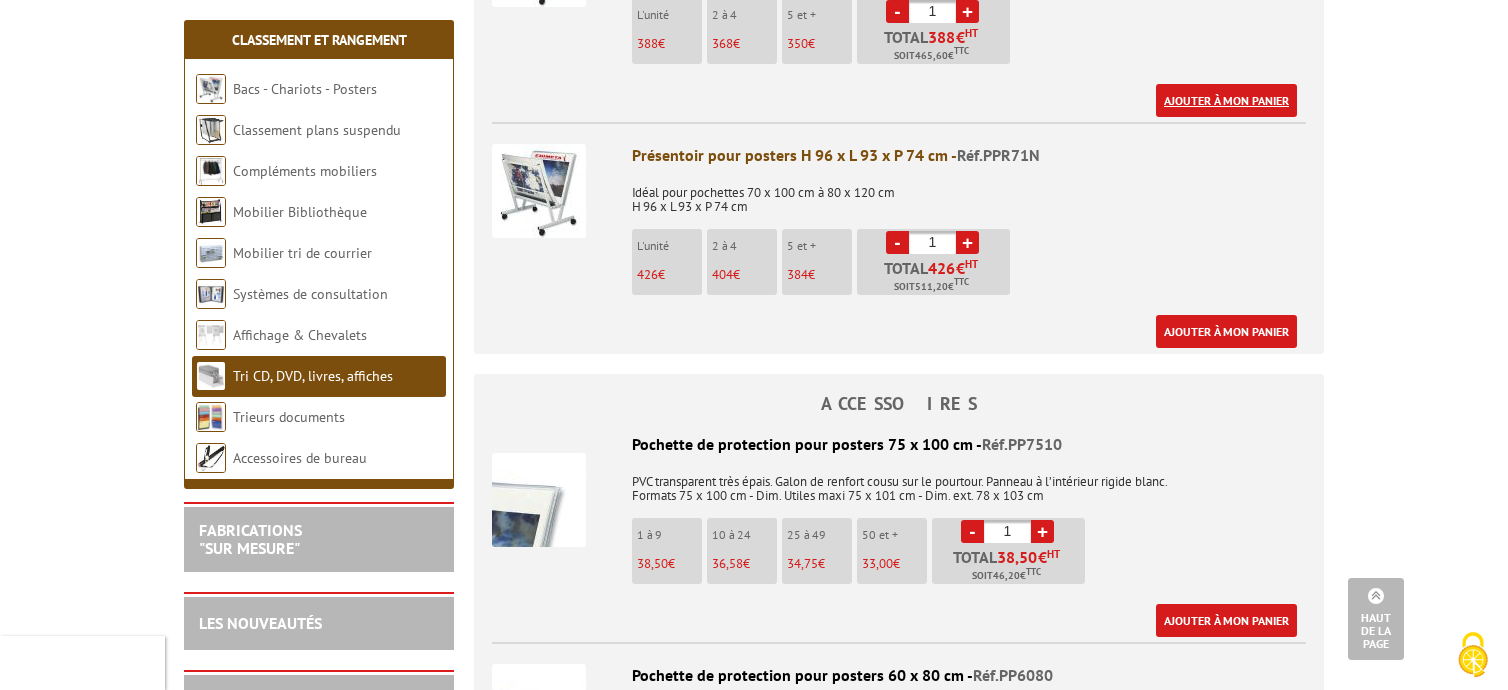 click on "Ajouter à mon panier" at bounding box center (1226, 100) 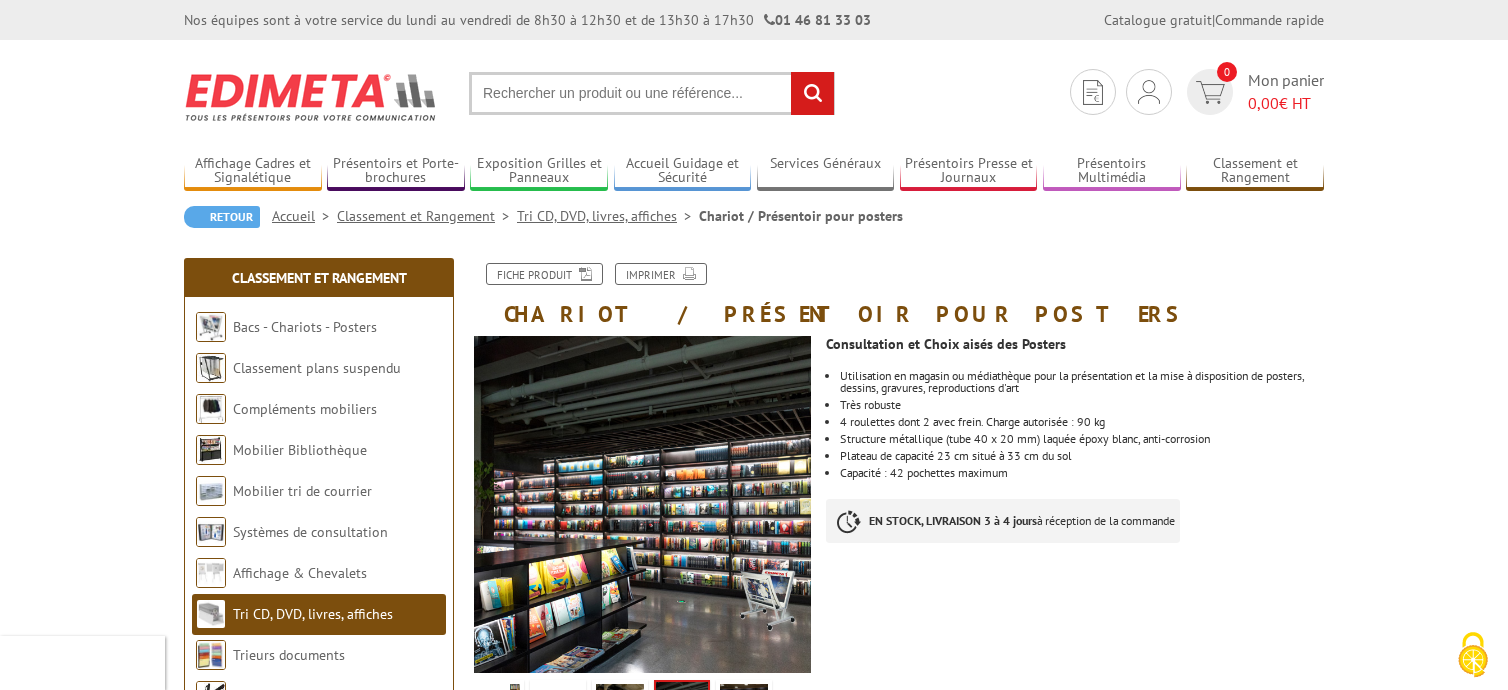 scroll, scrollTop: 0, scrollLeft: 0, axis: both 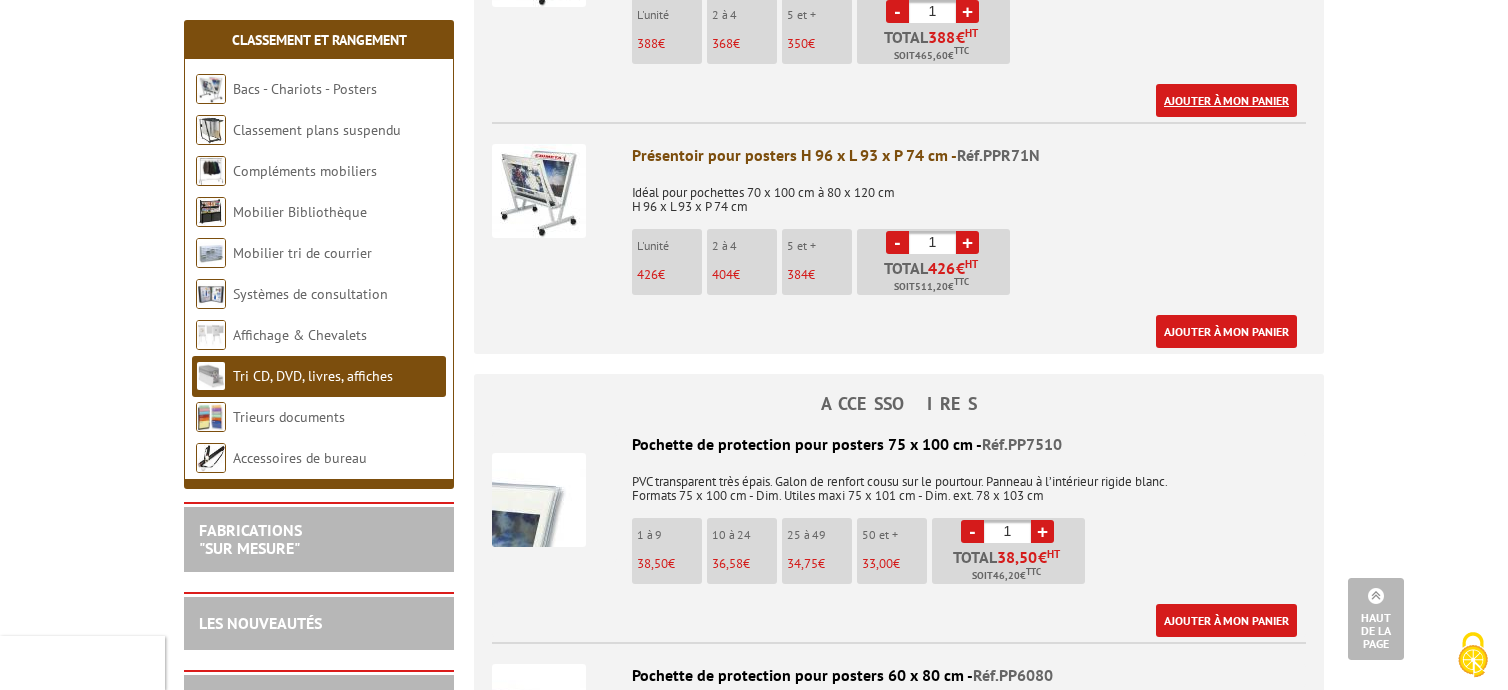 click on "Ajouter à mon panier" at bounding box center (1226, 100) 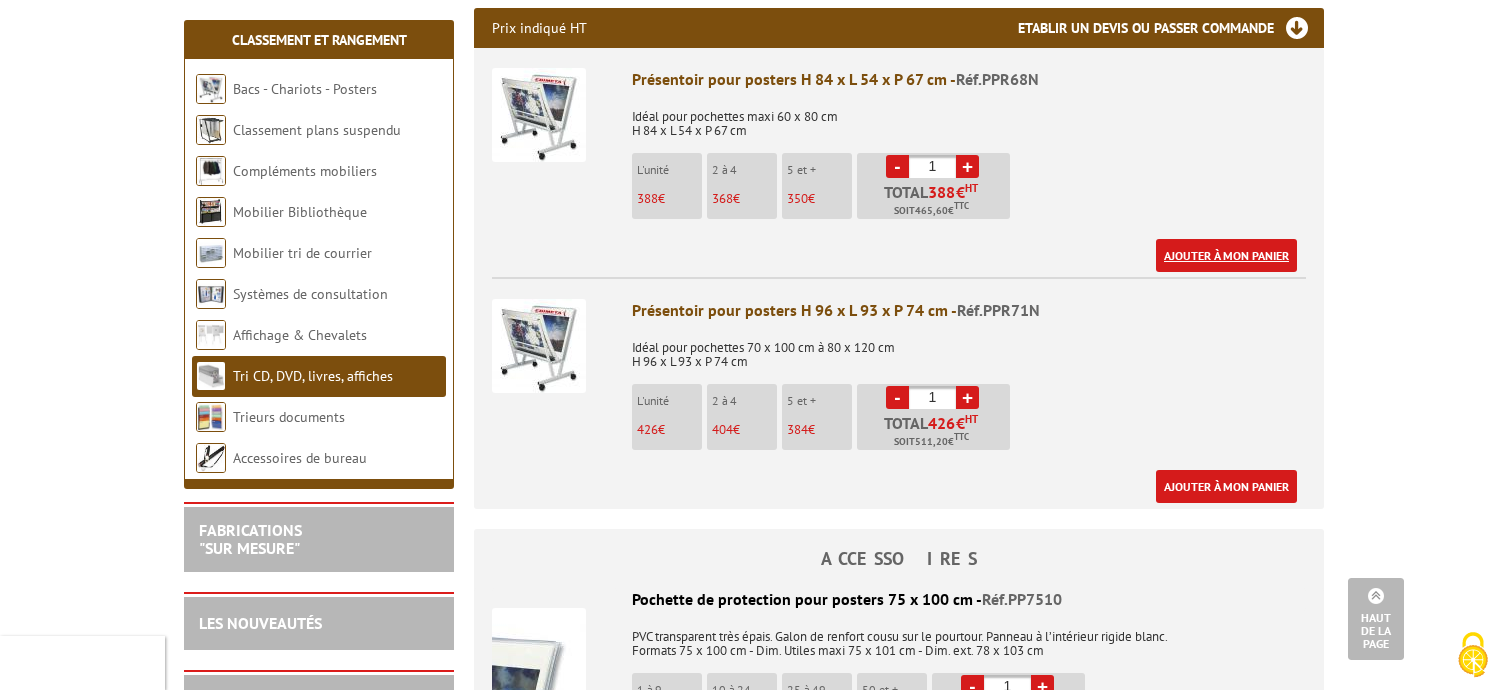 scroll, scrollTop: 800, scrollLeft: 0, axis: vertical 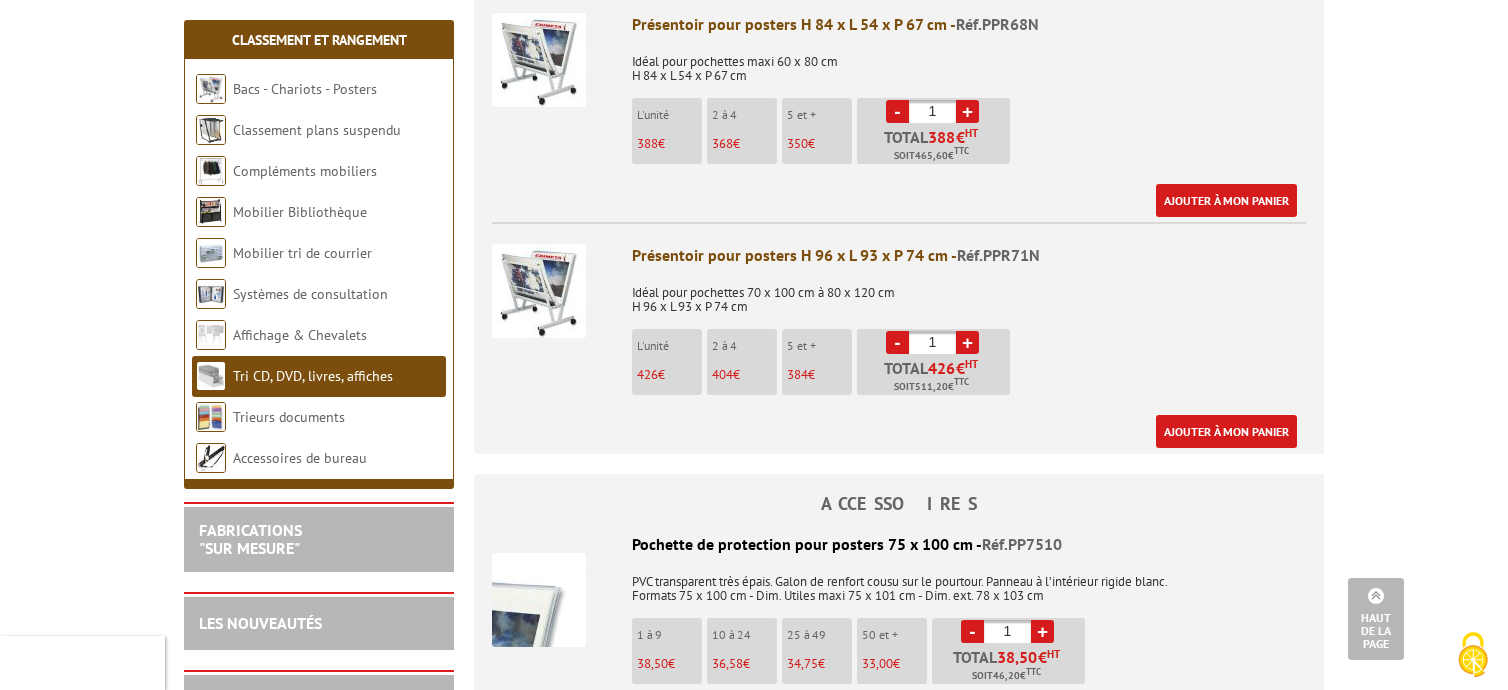 click on "-" at bounding box center [897, 342] 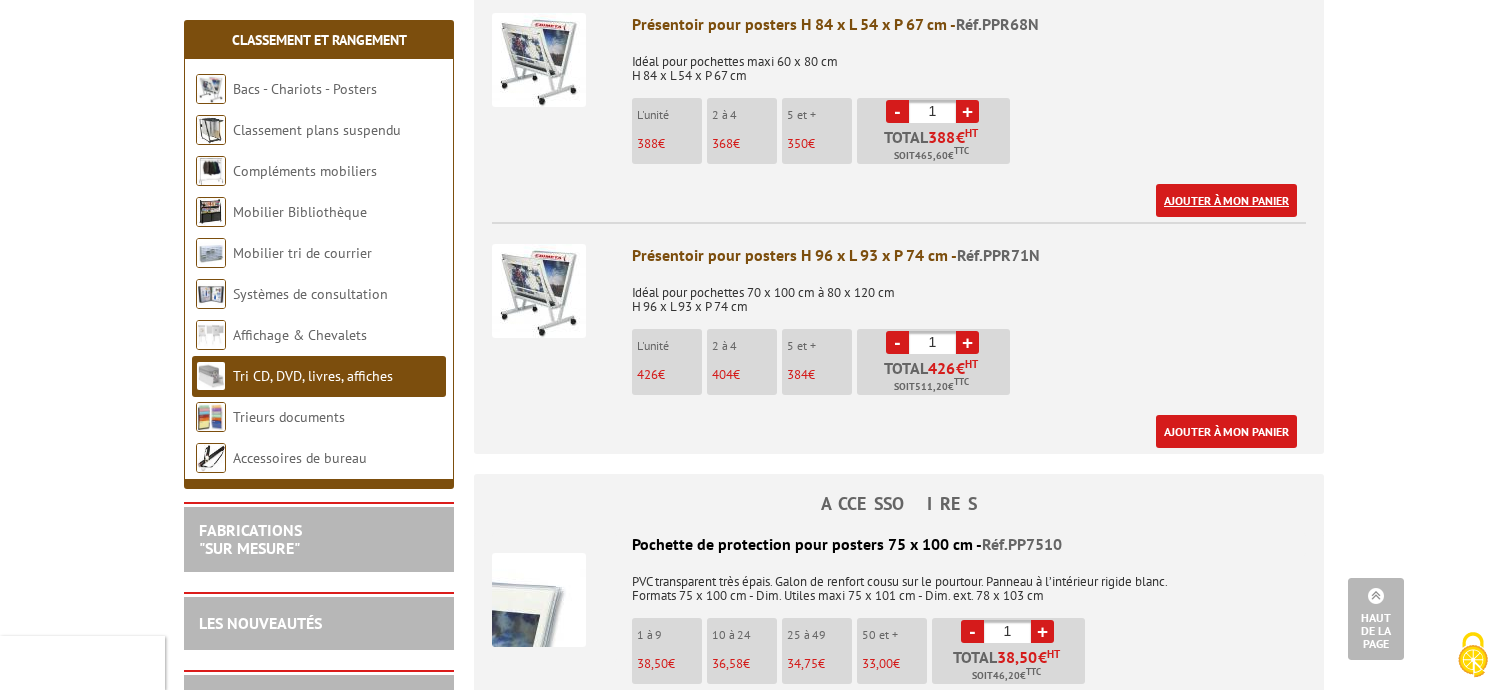 click on "Ajouter à mon panier" at bounding box center (1226, 200) 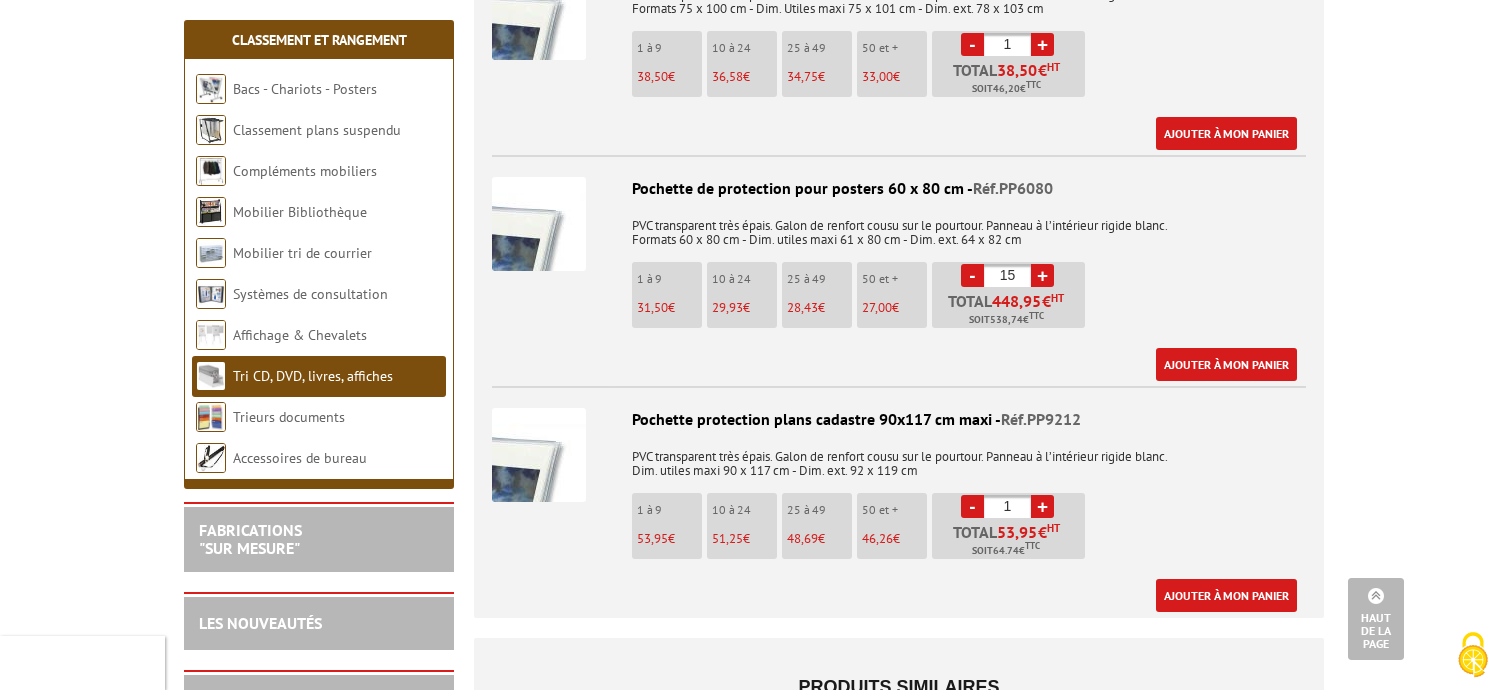 scroll, scrollTop: 1400, scrollLeft: 0, axis: vertical 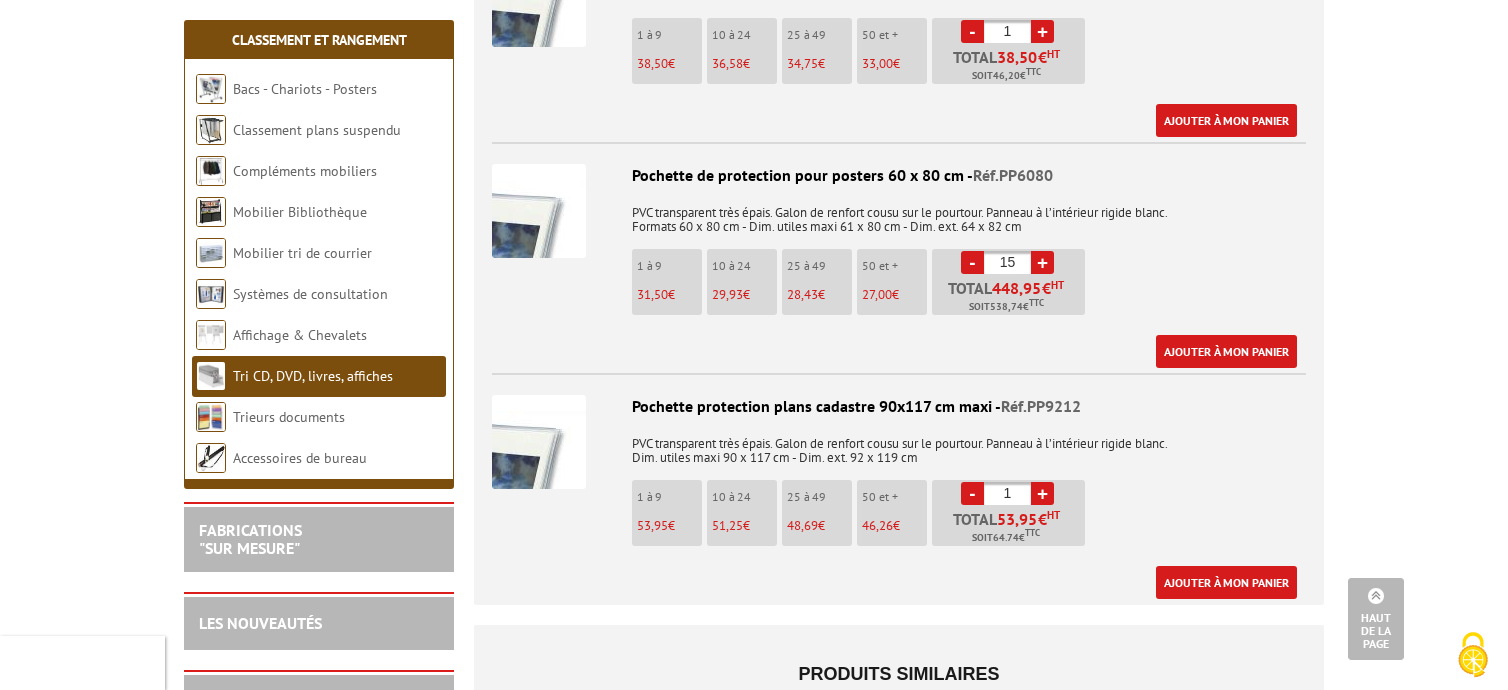 click on "15" at bounding box center (1007, 262) 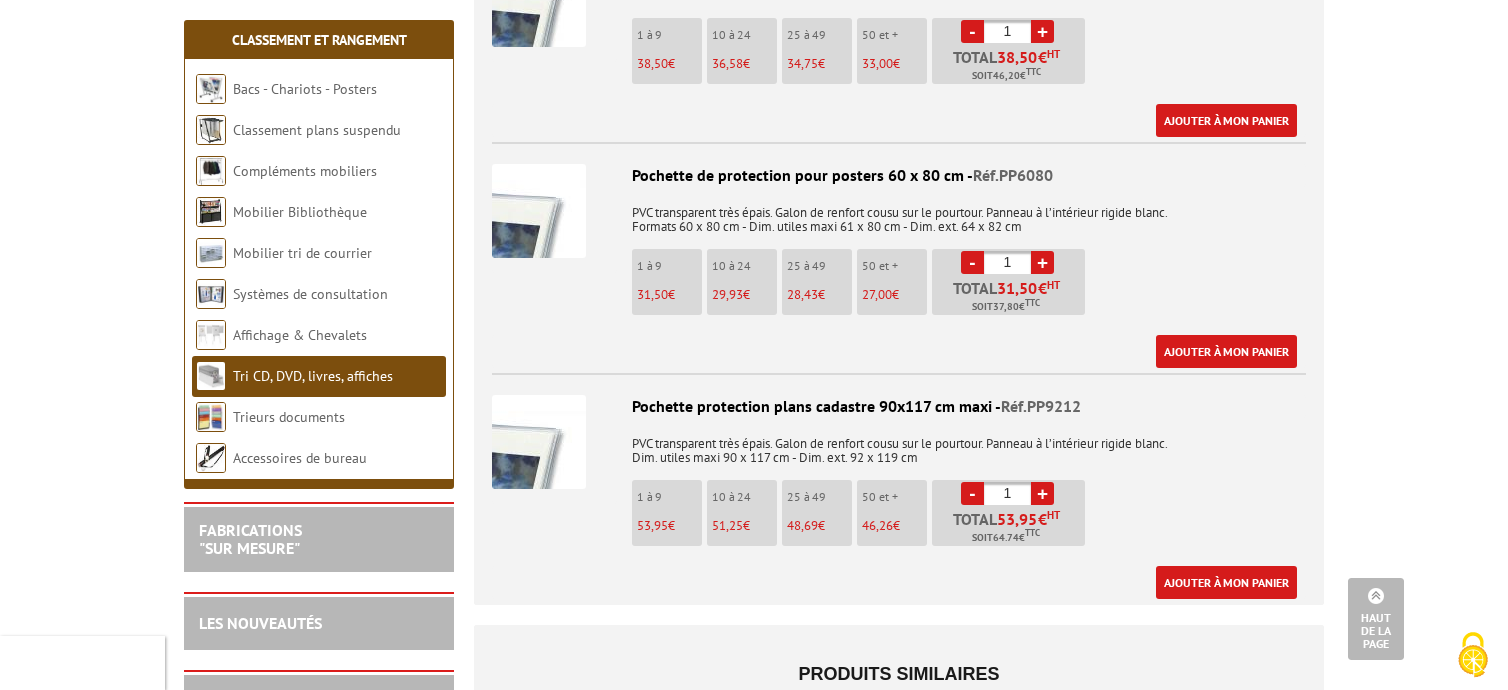 type on "15" 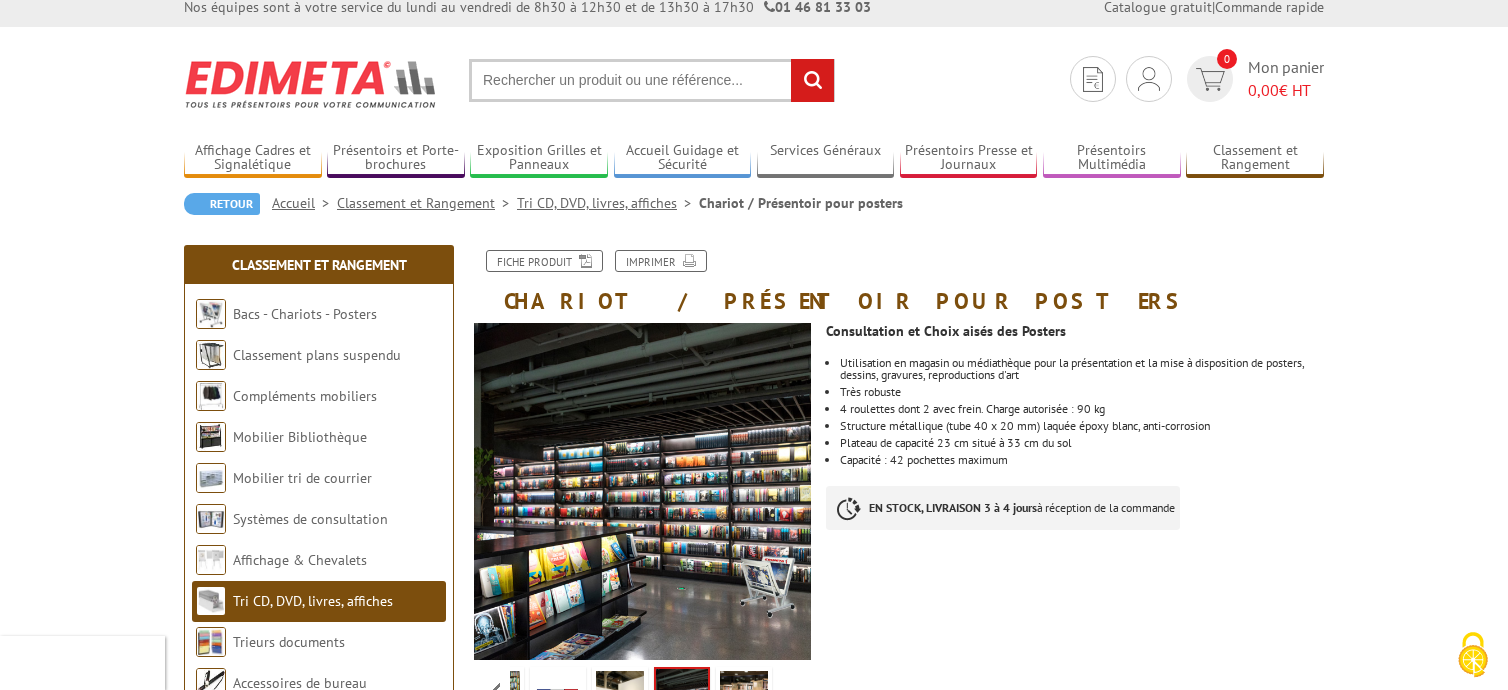 scroll, scrollTop: 0, scrollLeft: 0, axis: both 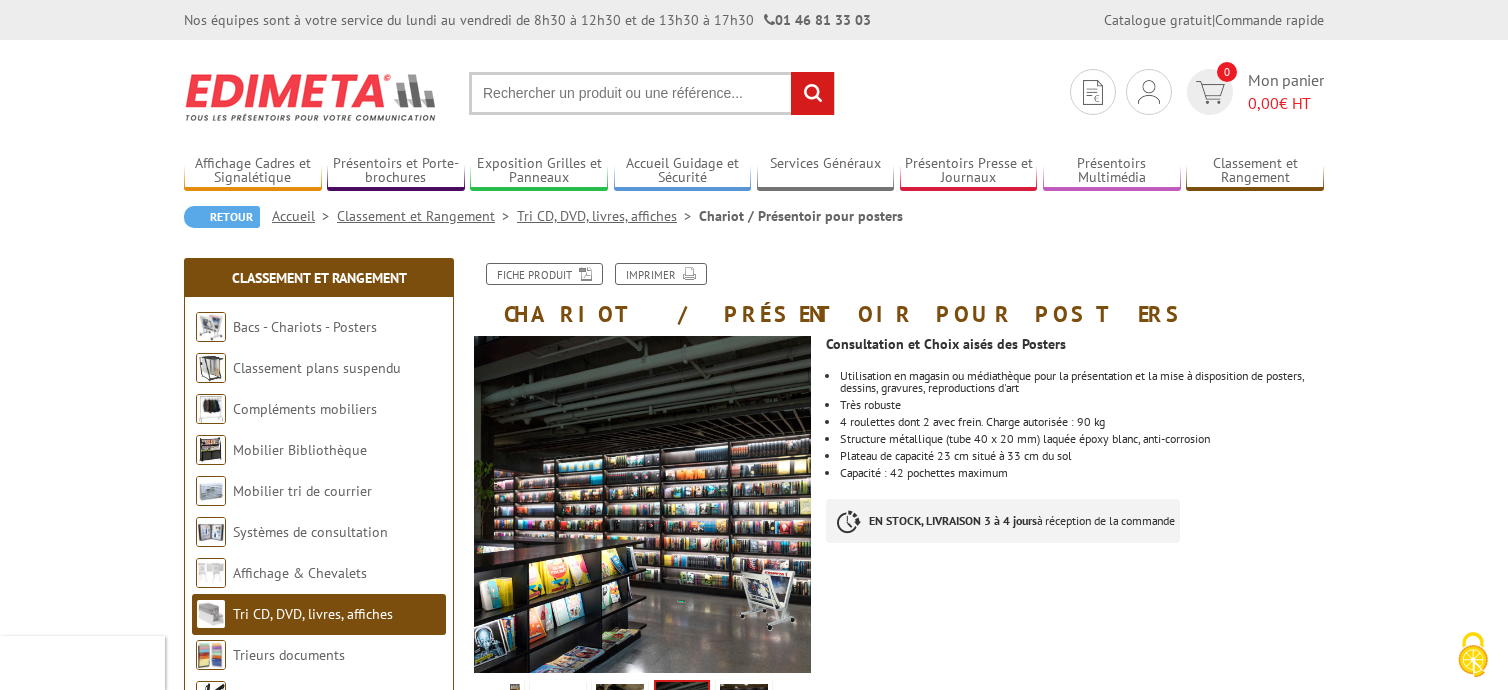 click at bounding box center (652, 93) 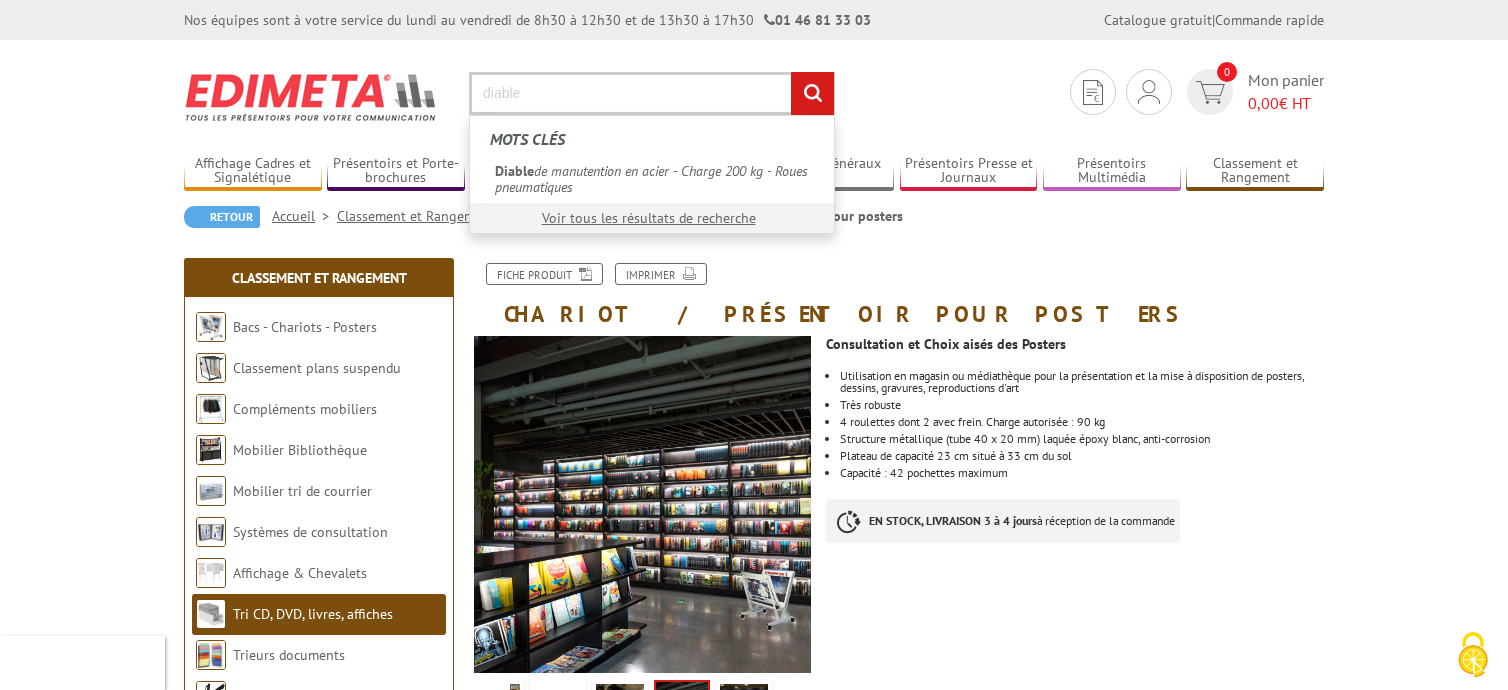 type on "diable" 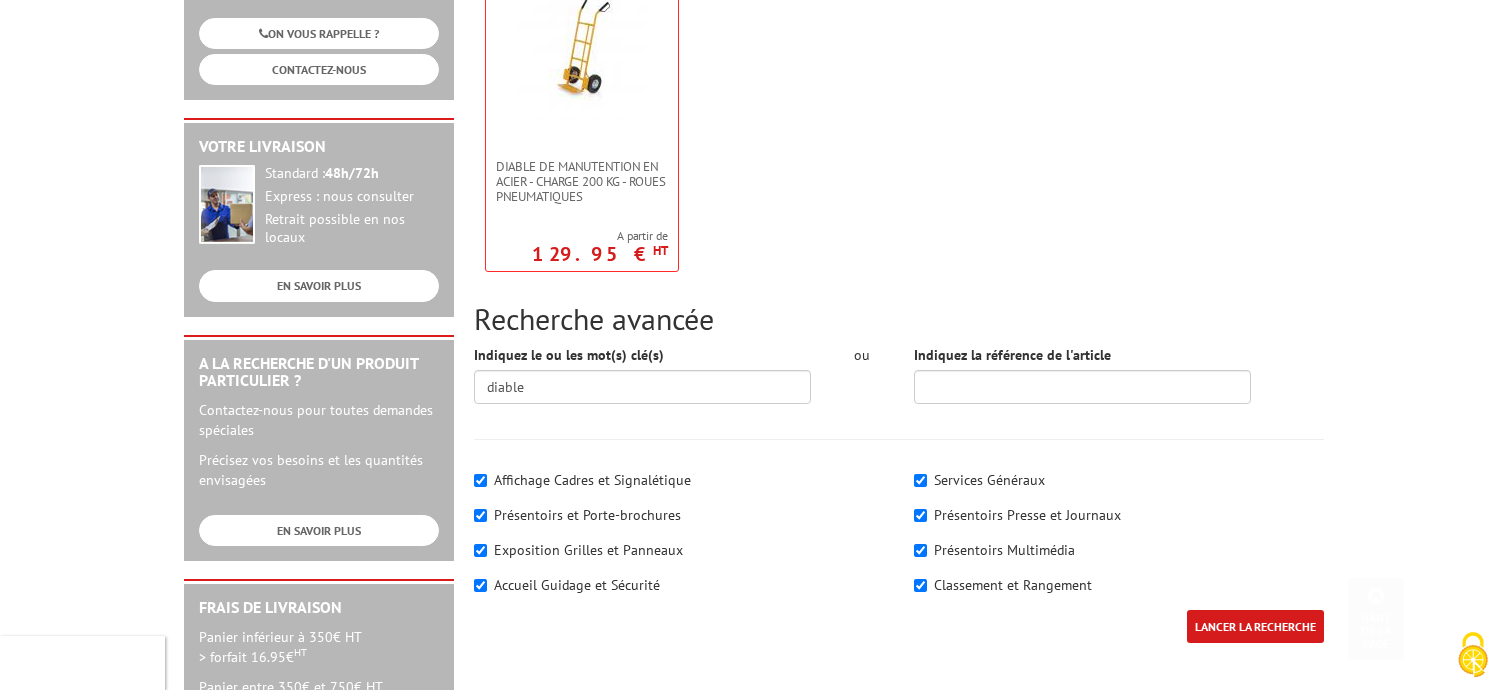 scroll, scrollTop: 500, scrollLeft: 0, axis: vertical 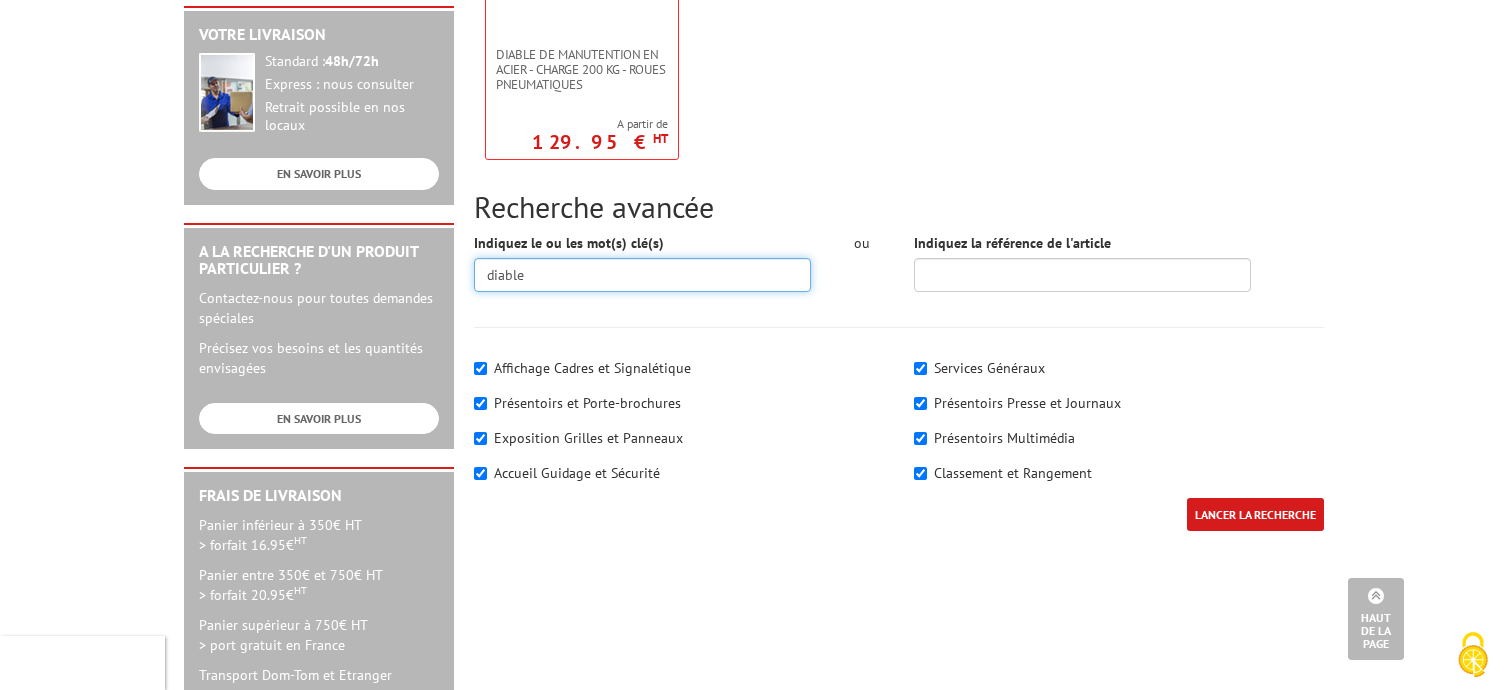 click on "diable" at bounding box center [642, 275] 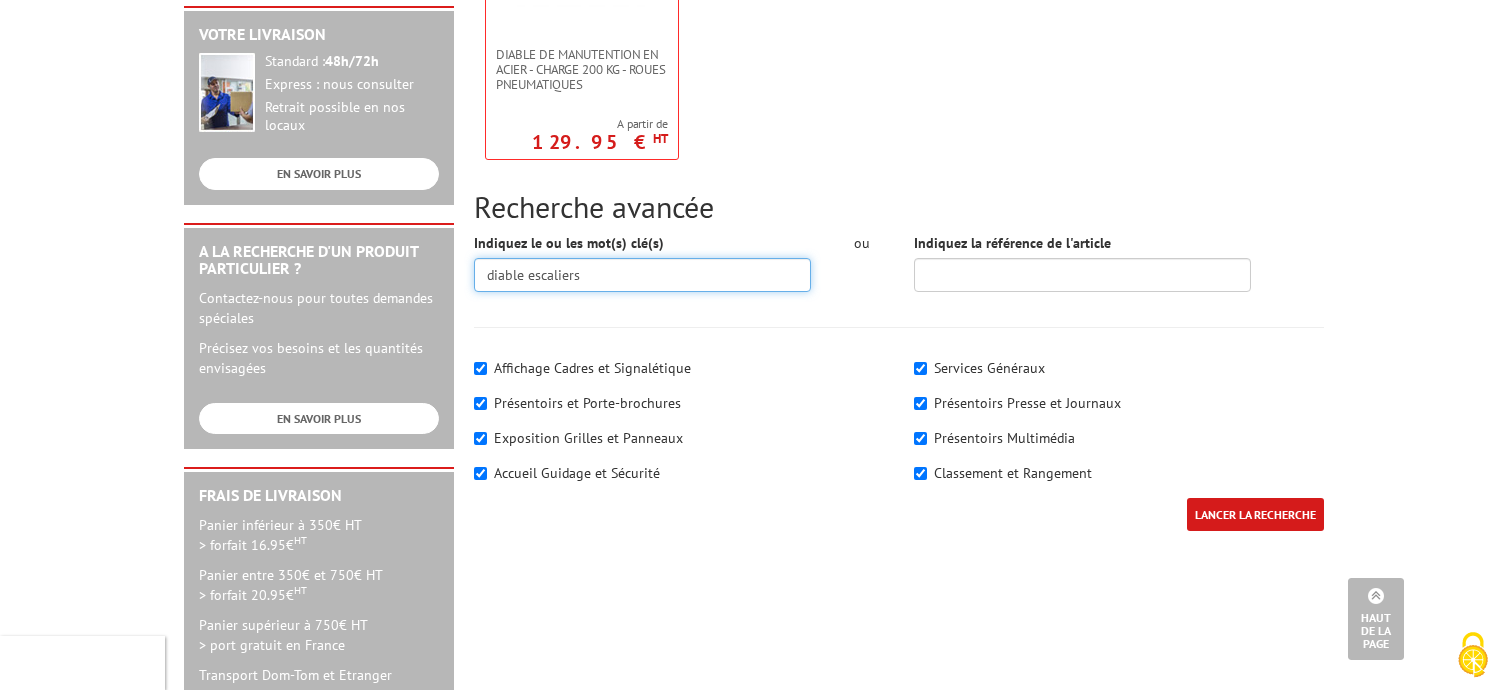 type on "diable escaliers" 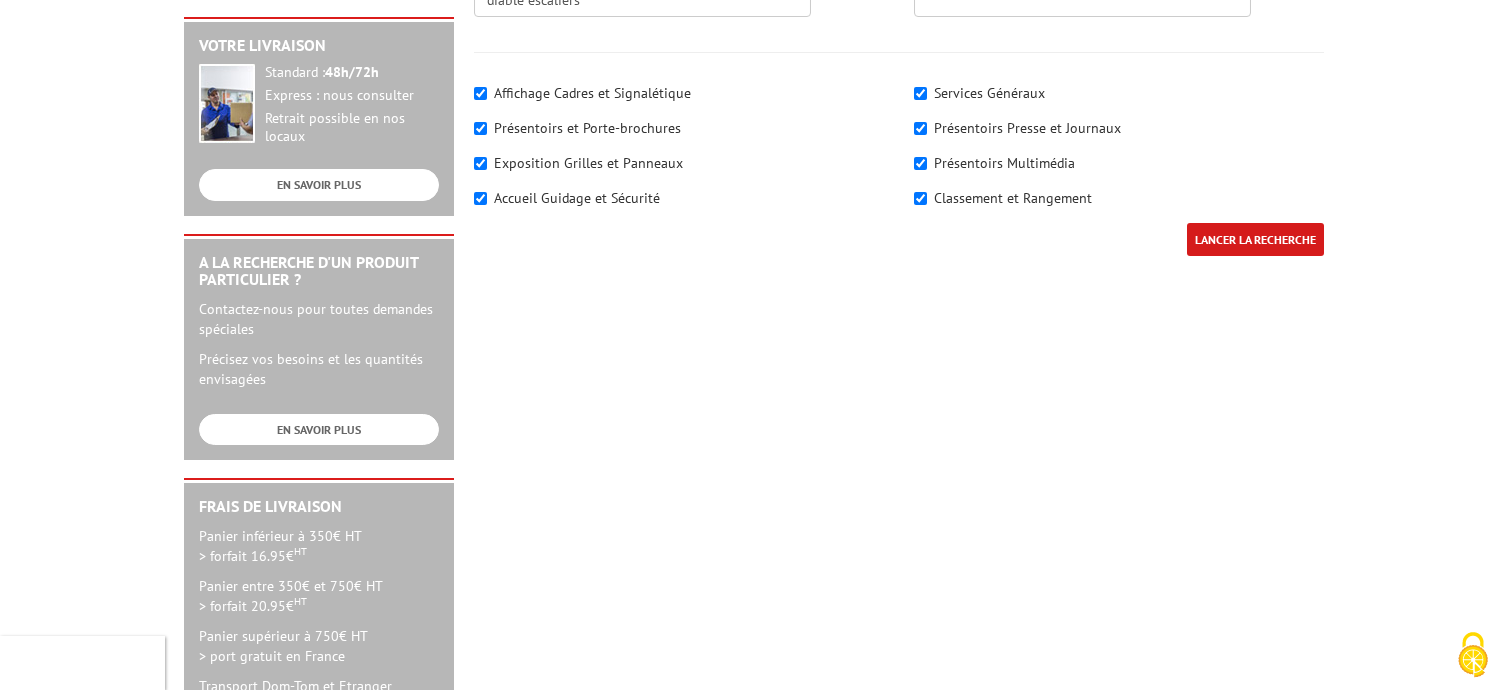 scroll, scrollTop: 600, scrollLeft: 0, axis: vertical 